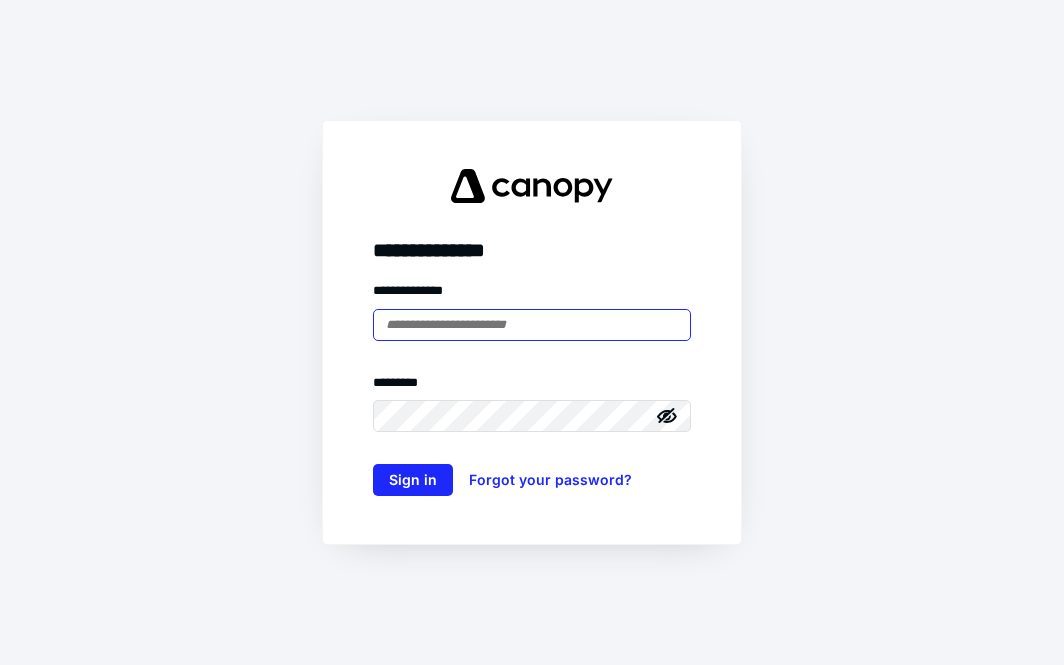 scroll, scrollTop: 0, scrollLeft: 0, axis: both 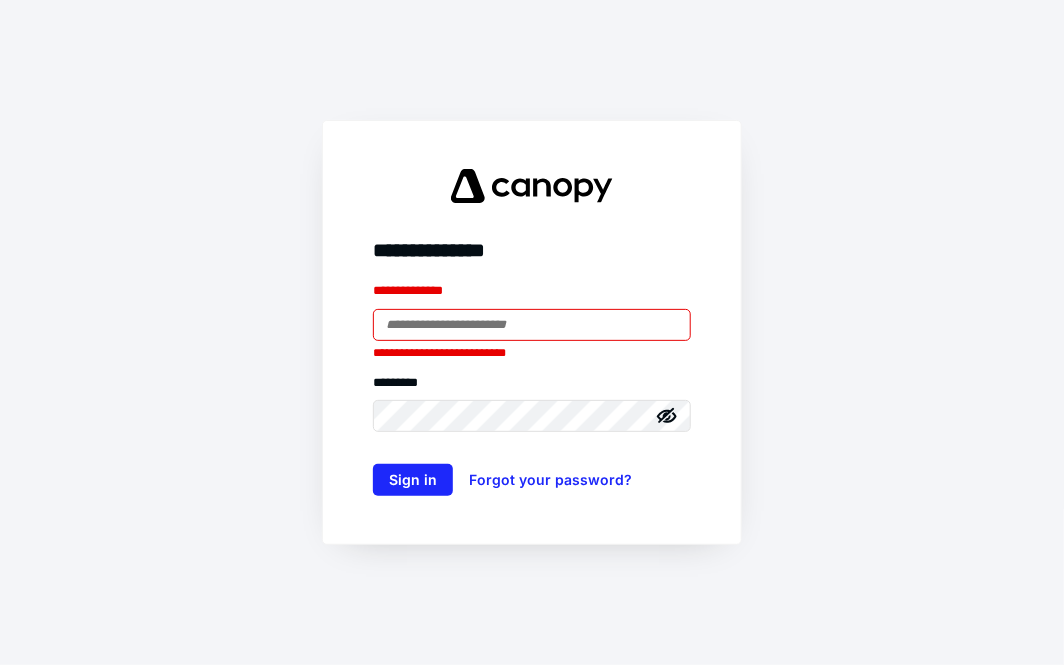 type on "**********" 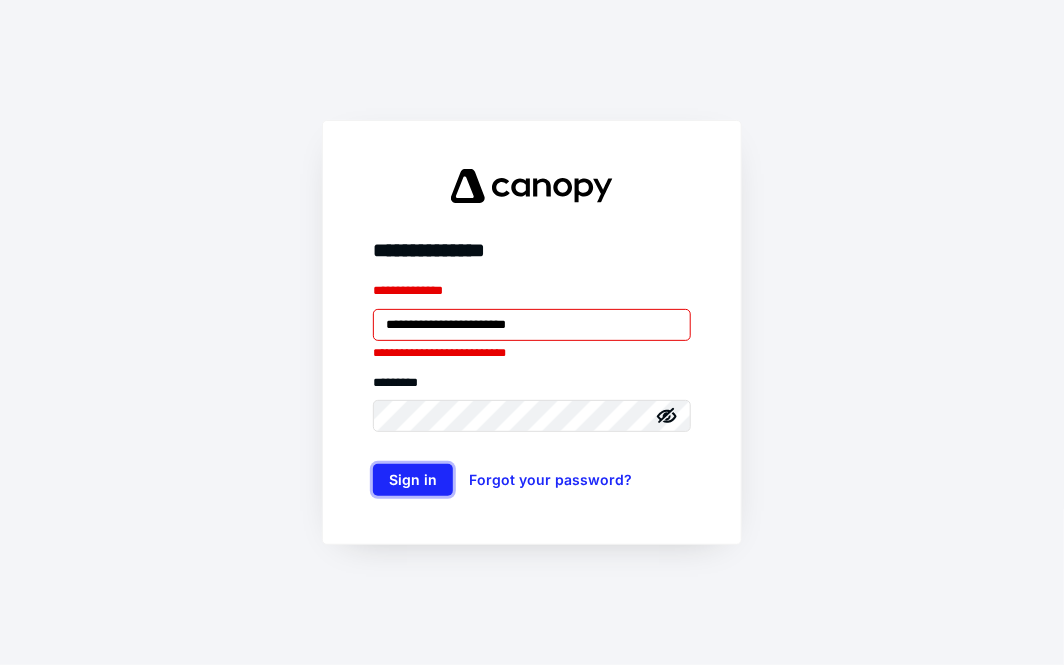 click on "Sign in" at bounding box center (413, 480) 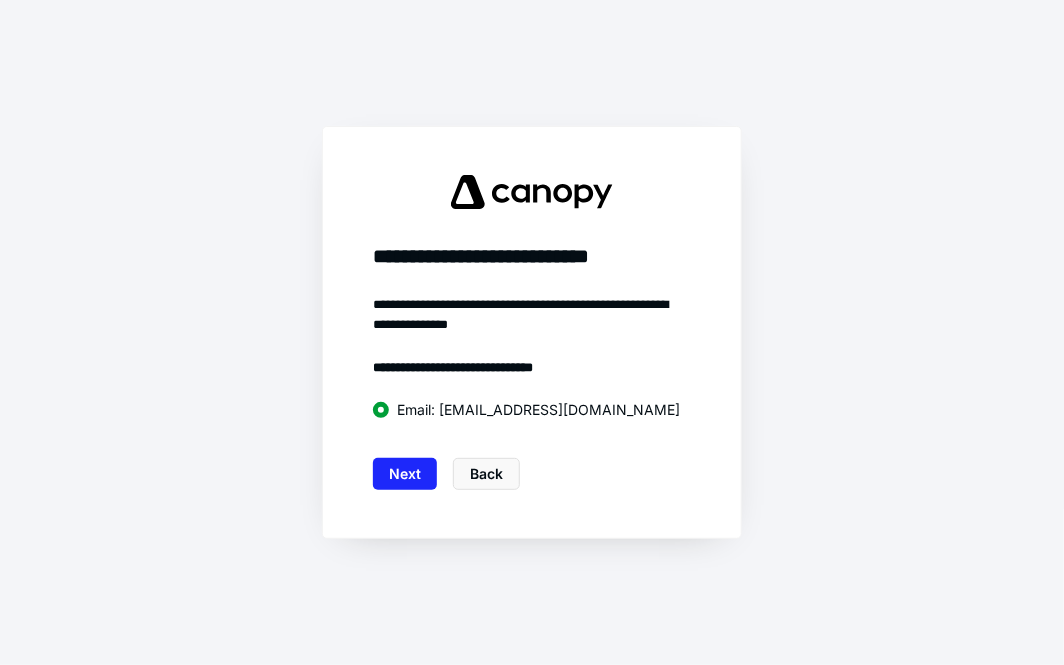 click on "**********" at bounding box center (532, 392) 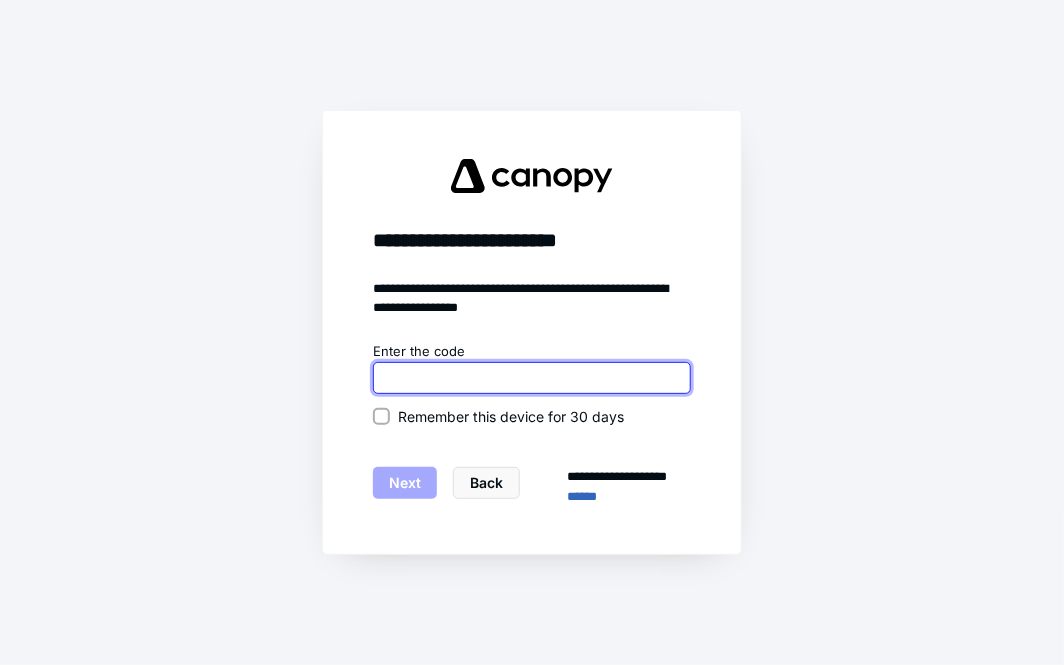 click at bounding box center (532, 378) 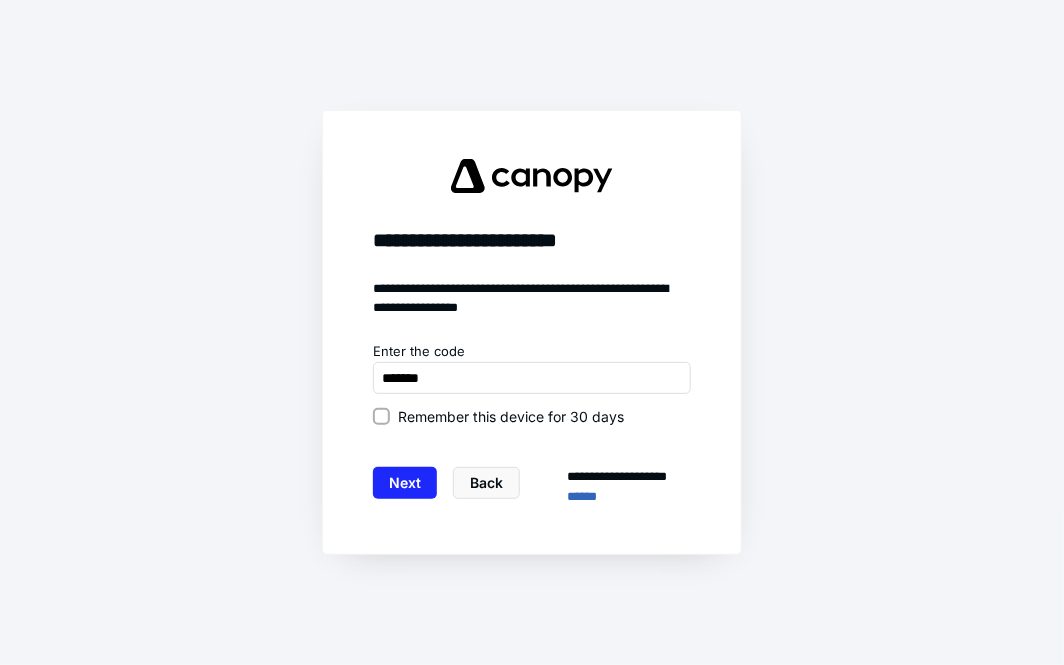 type on "******" 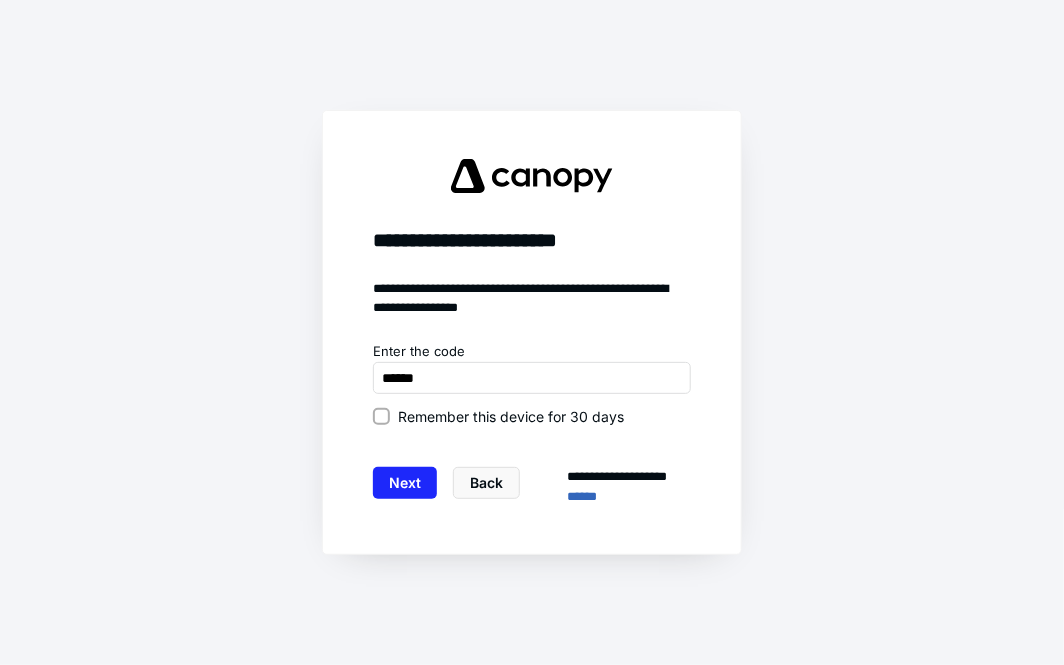 click on "Remember this device for 30 days" at bounding box center (511, 416) 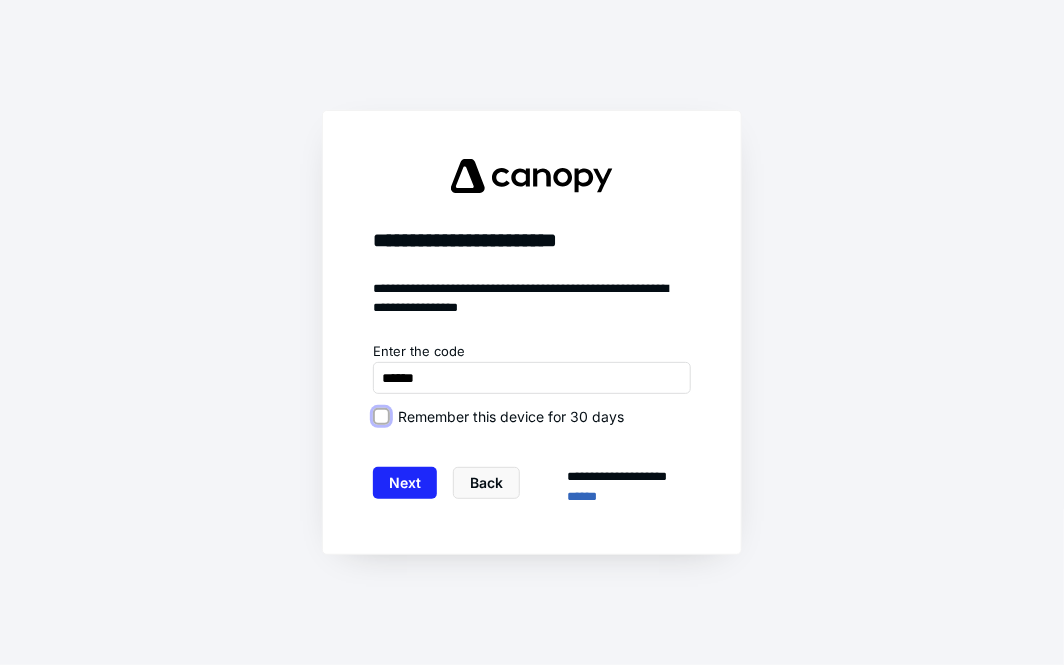 click on "Remember this device for 30 days" at bounding box center [381, 416] 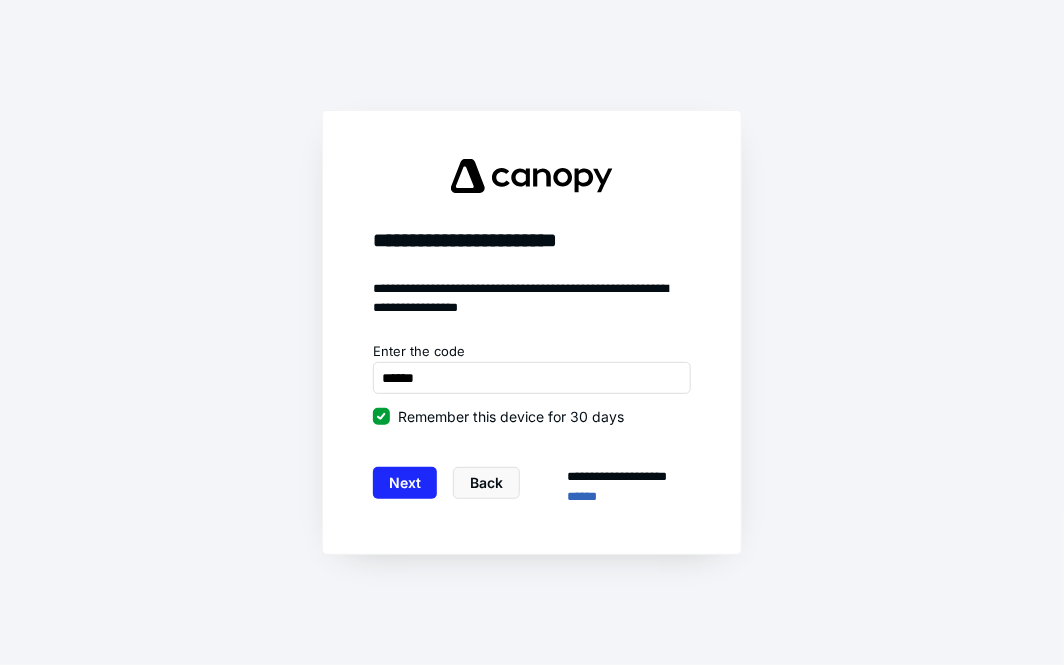 click on "Next" at bounding box center (405, 483) 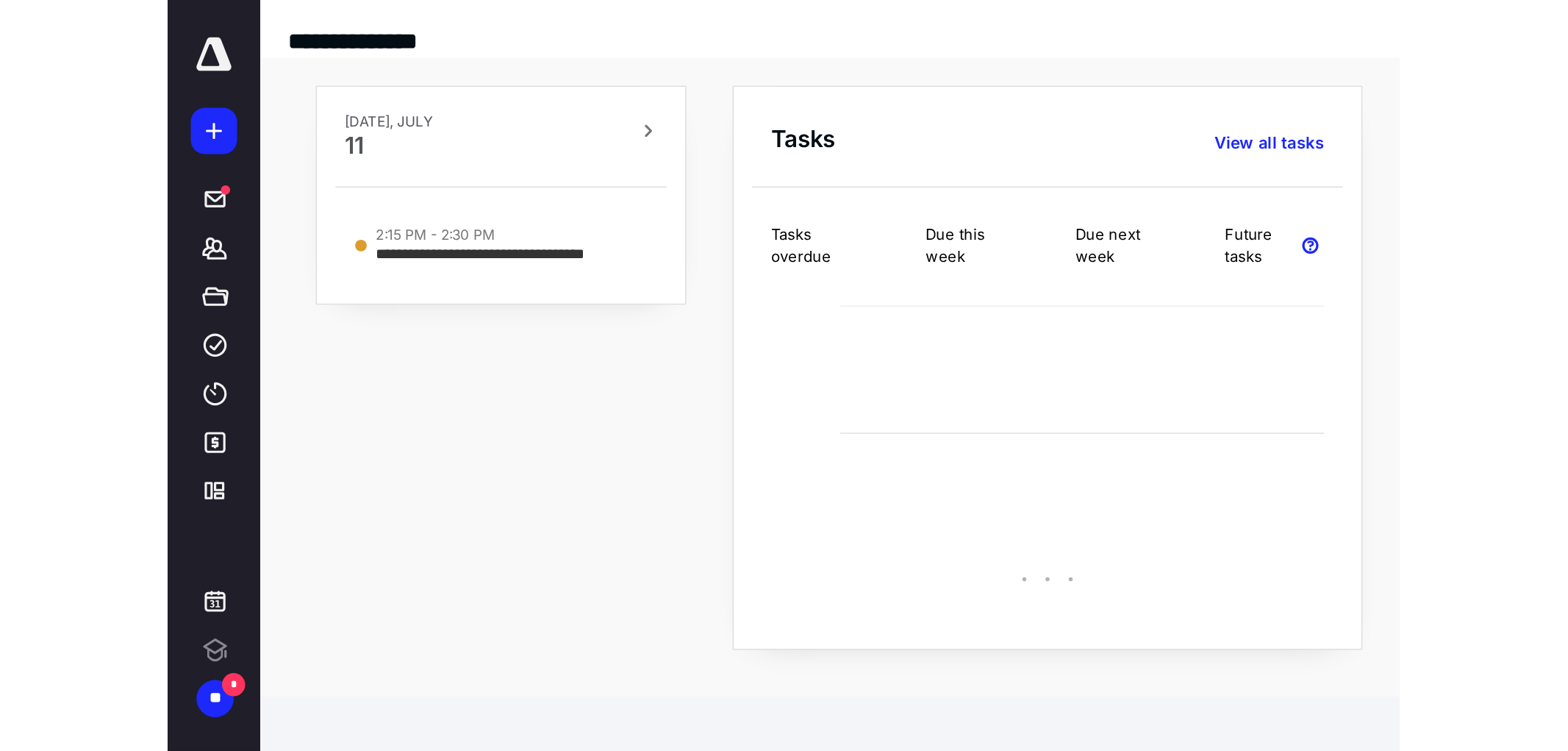 scroll, scrollTop: 0, scrollLeft: 0, axis: both 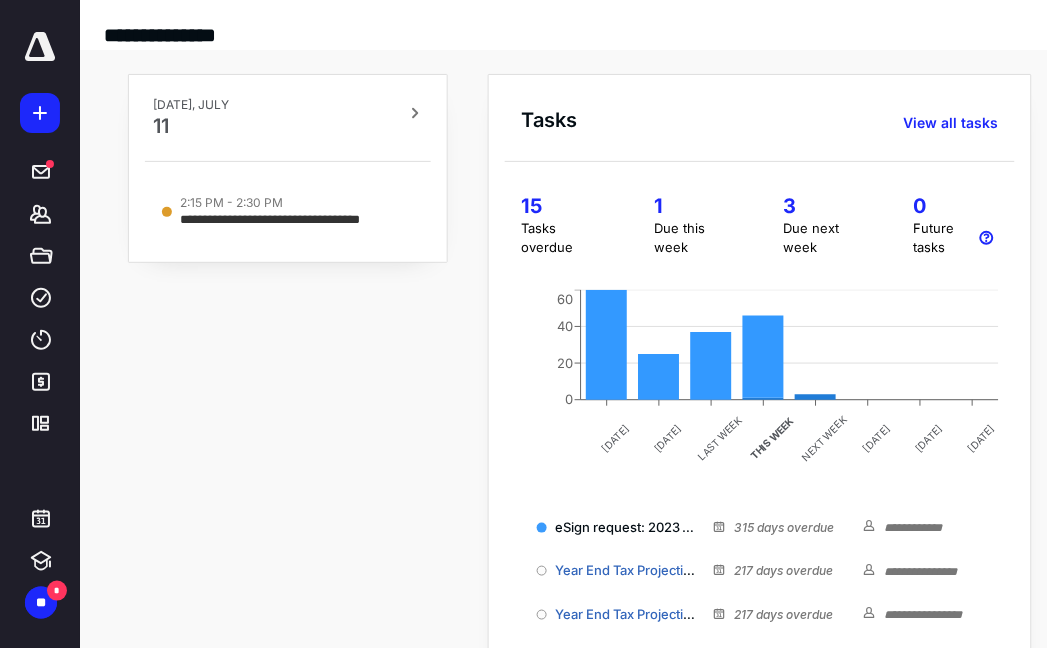 click 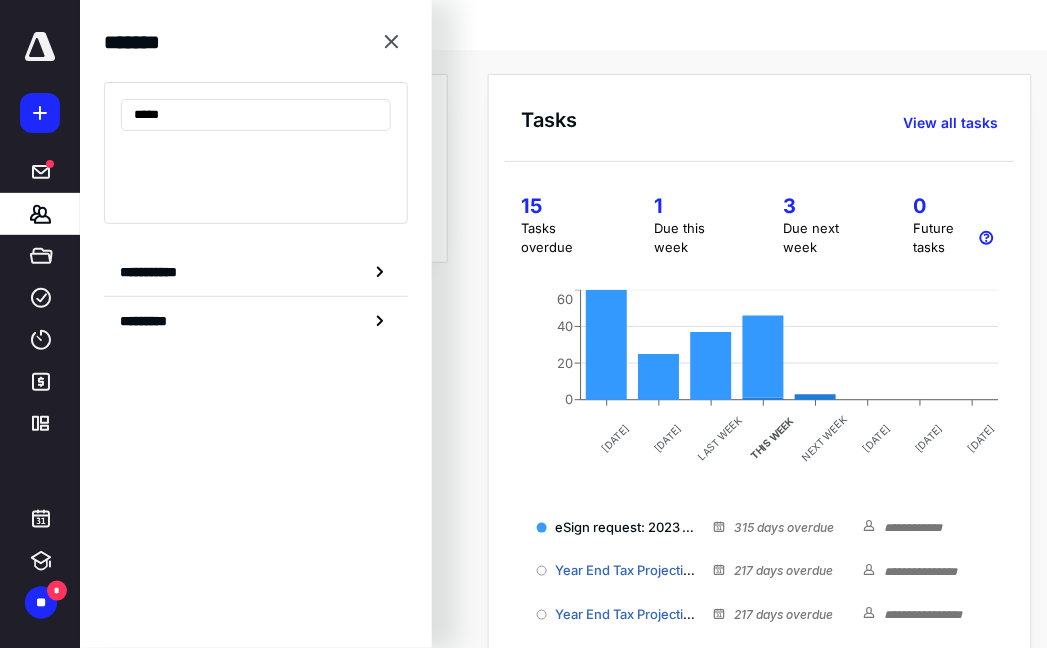 type on "******" 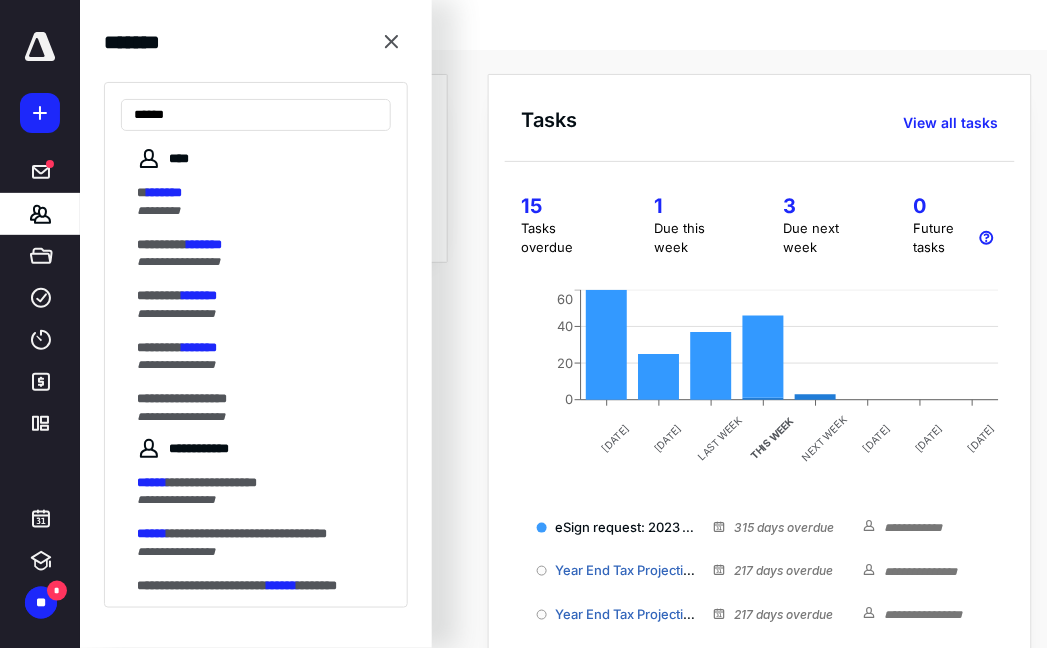 click on "******" at bounding box center (199, 347) 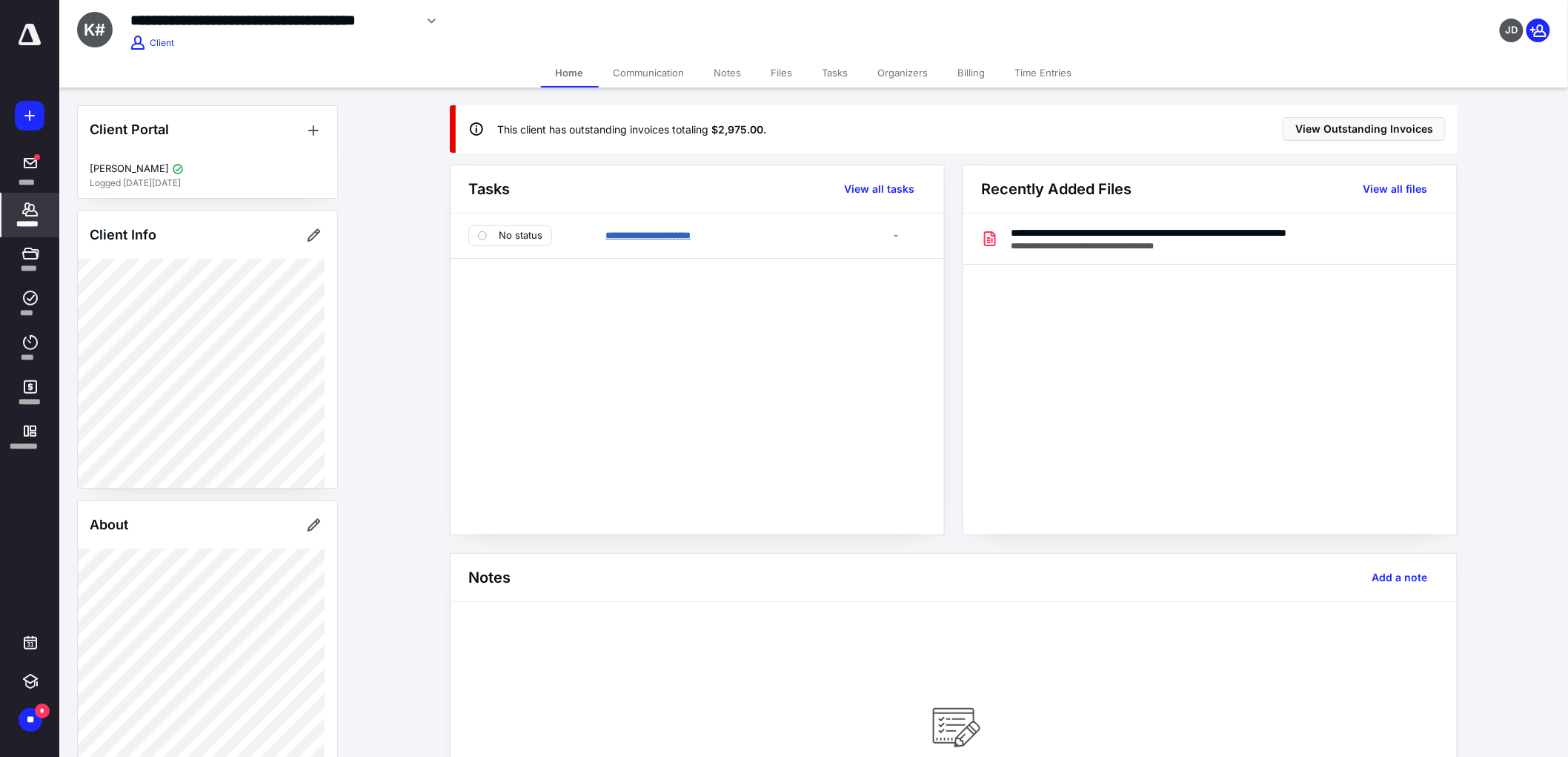 click on "**********" at bounding box center [648, 235] 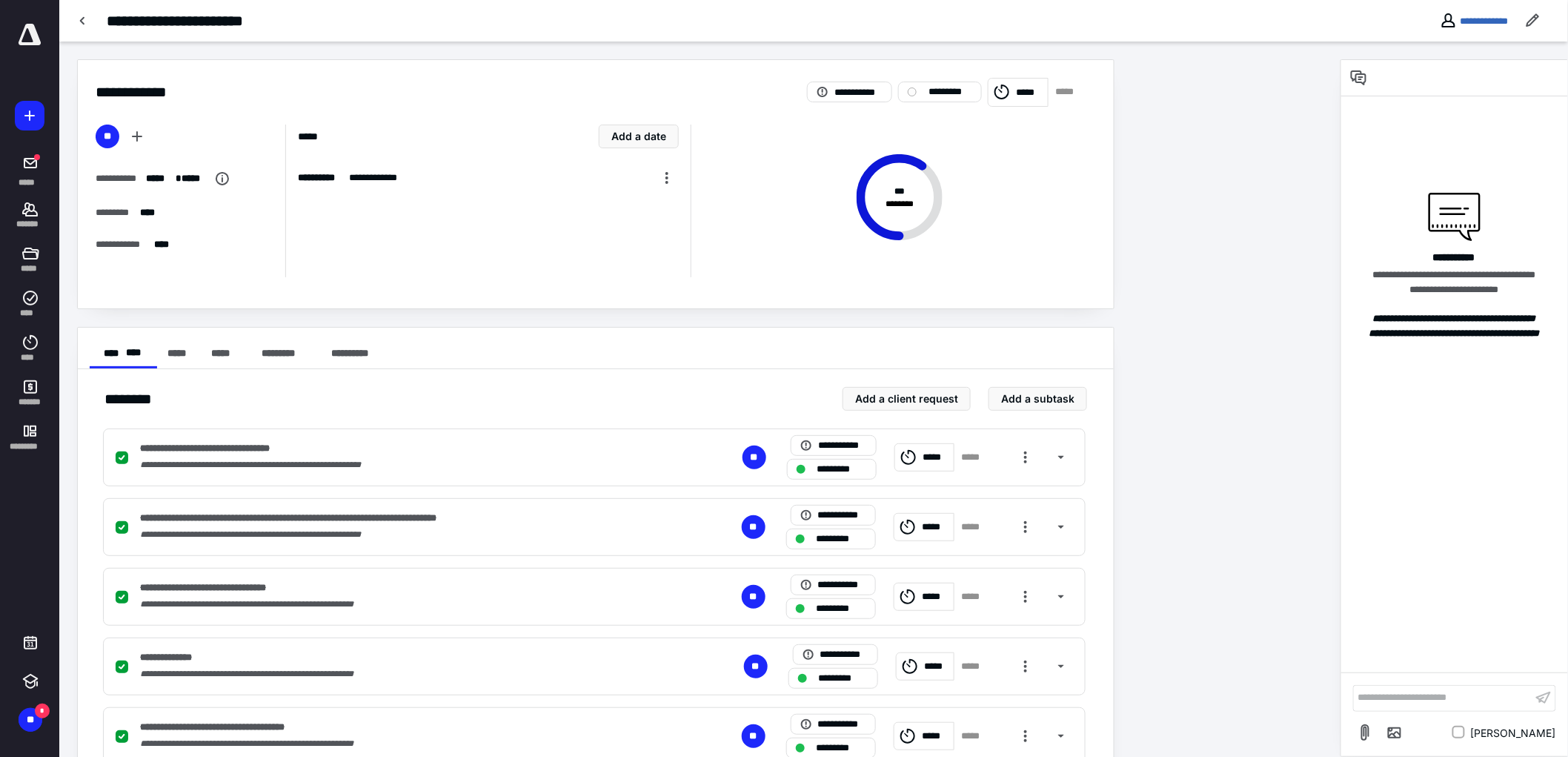click at bounding box center [83, 21] 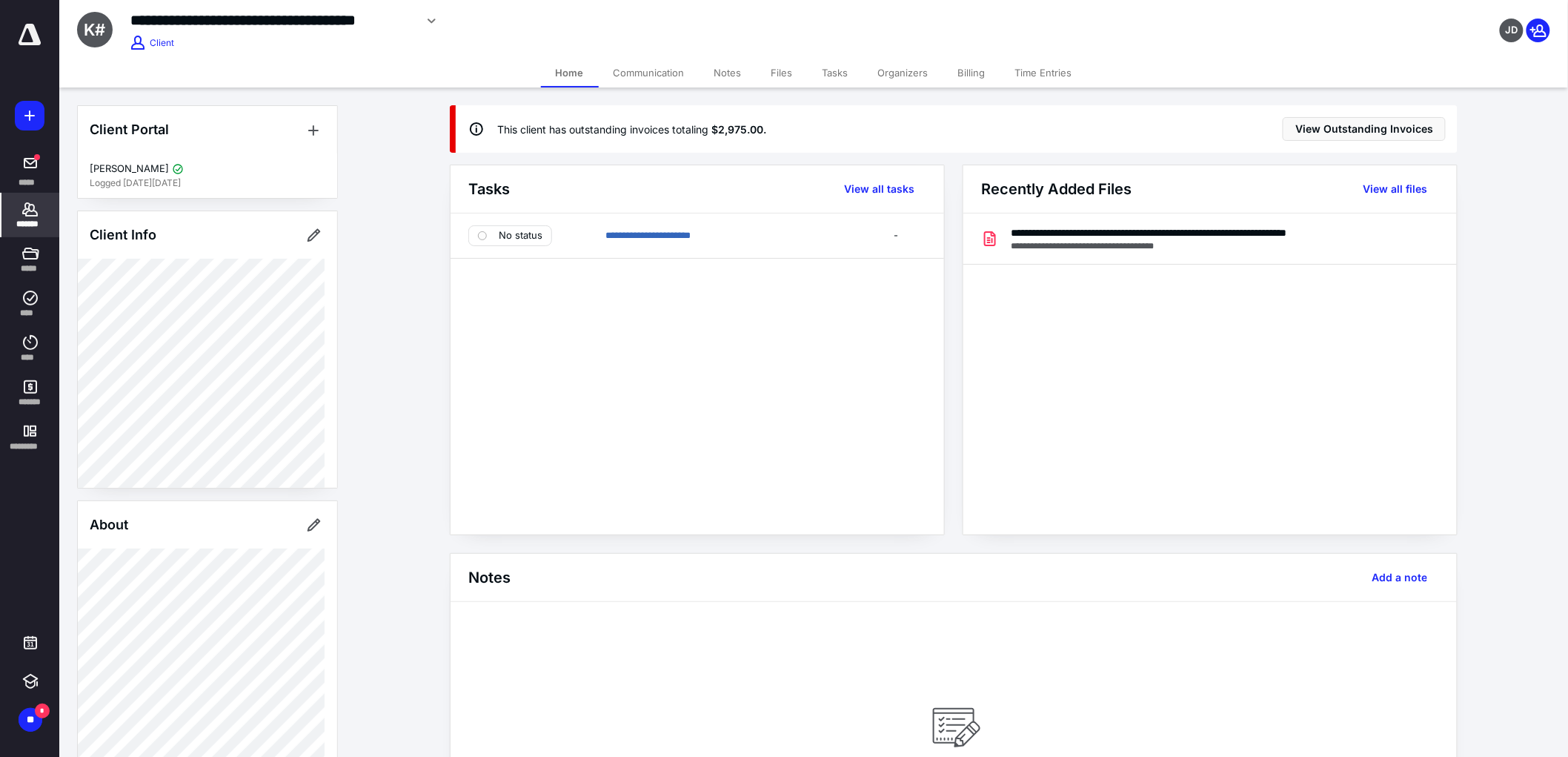 click on "Notes" at bounding box center [728, 73] 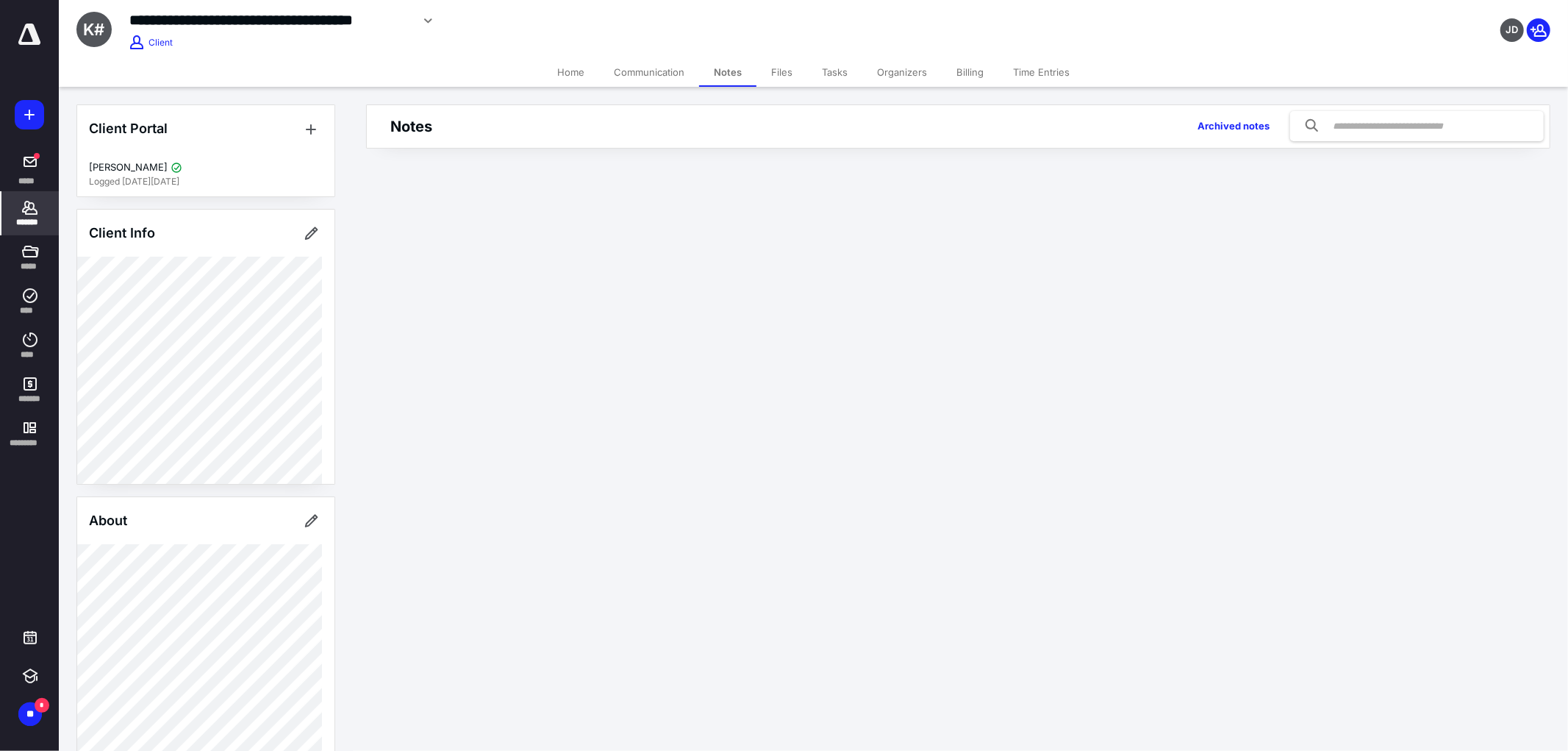 click on "Files" at bounding box center [781, 72] 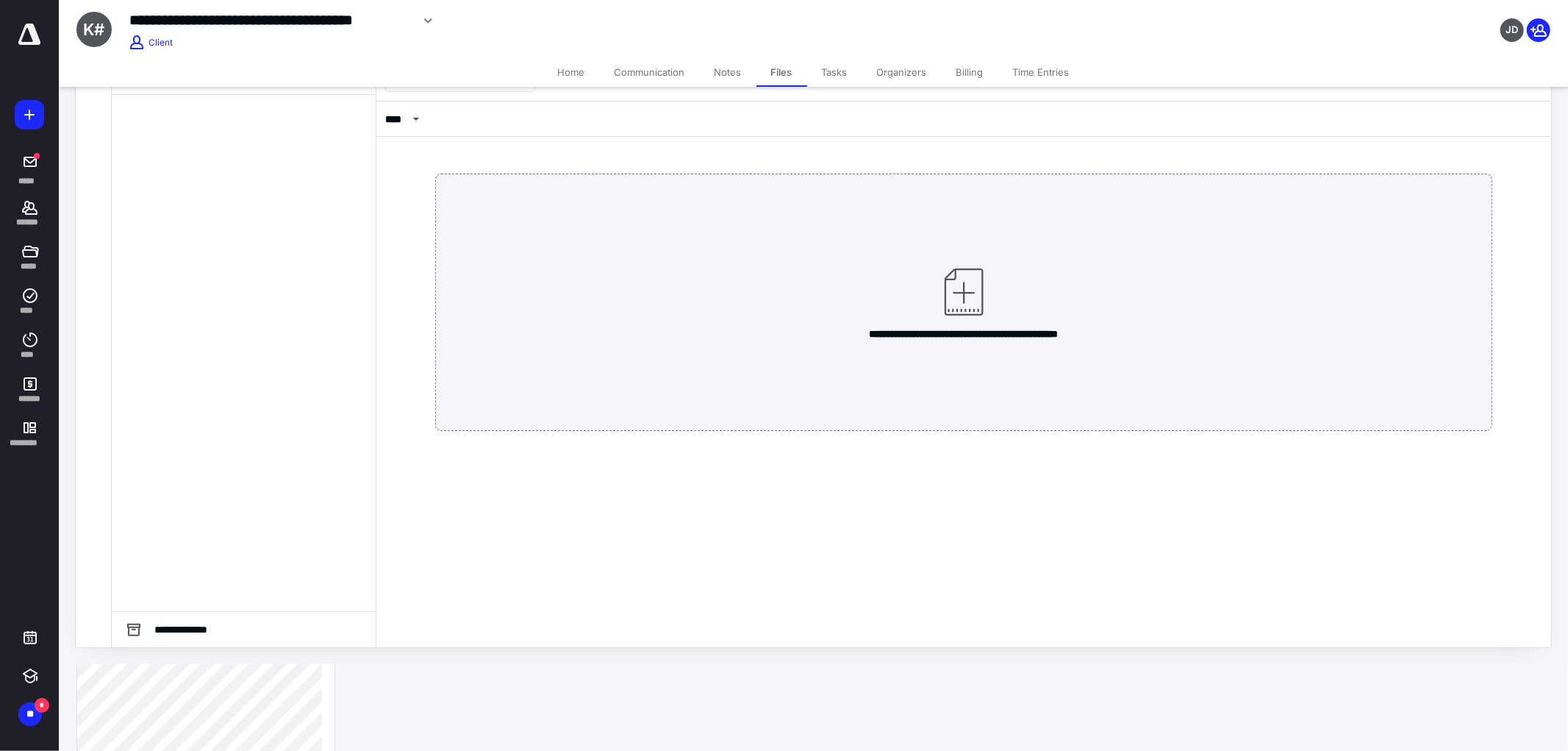 click on "Files" at bounding box center [781, 72] 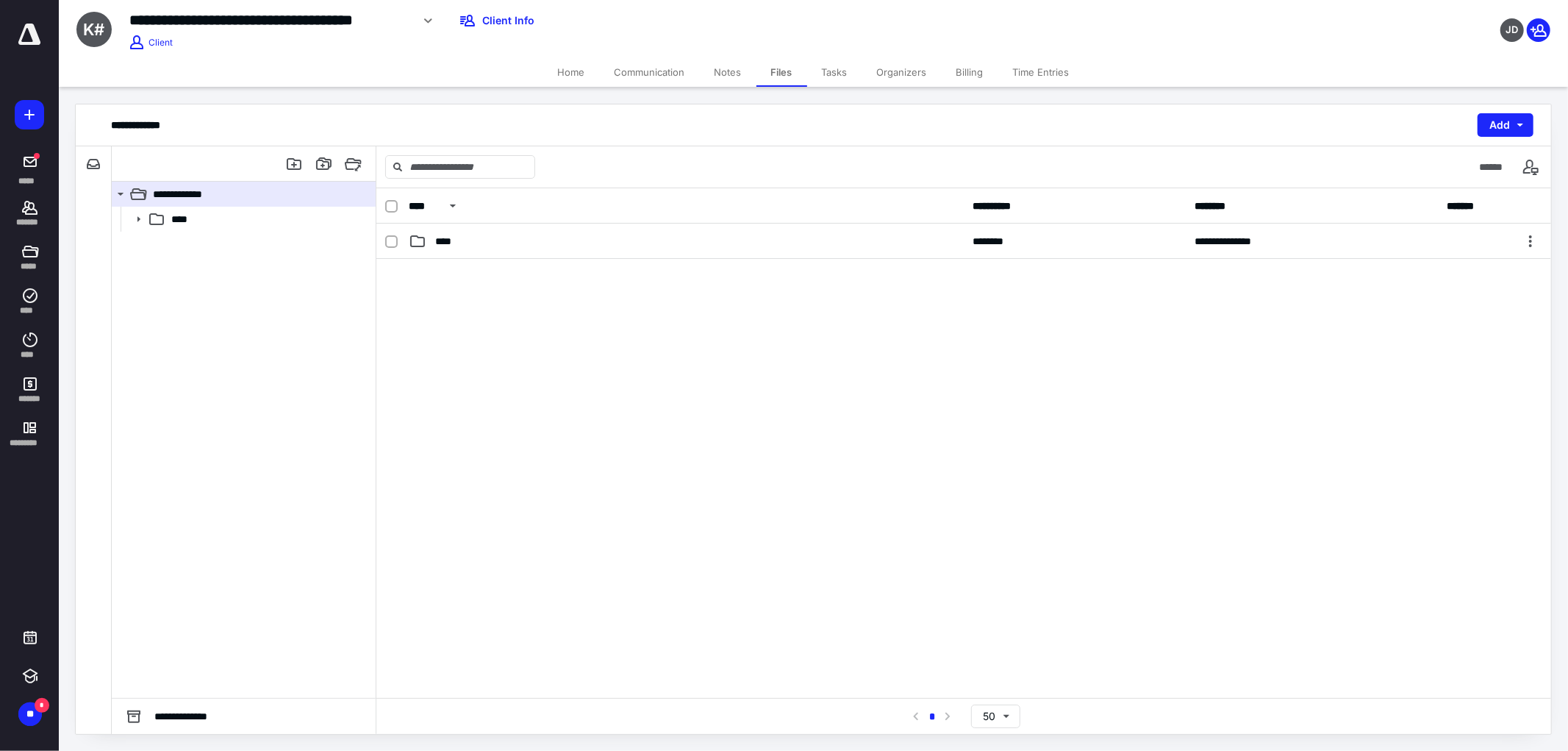 click on "****" at bounding box center [686, 241] 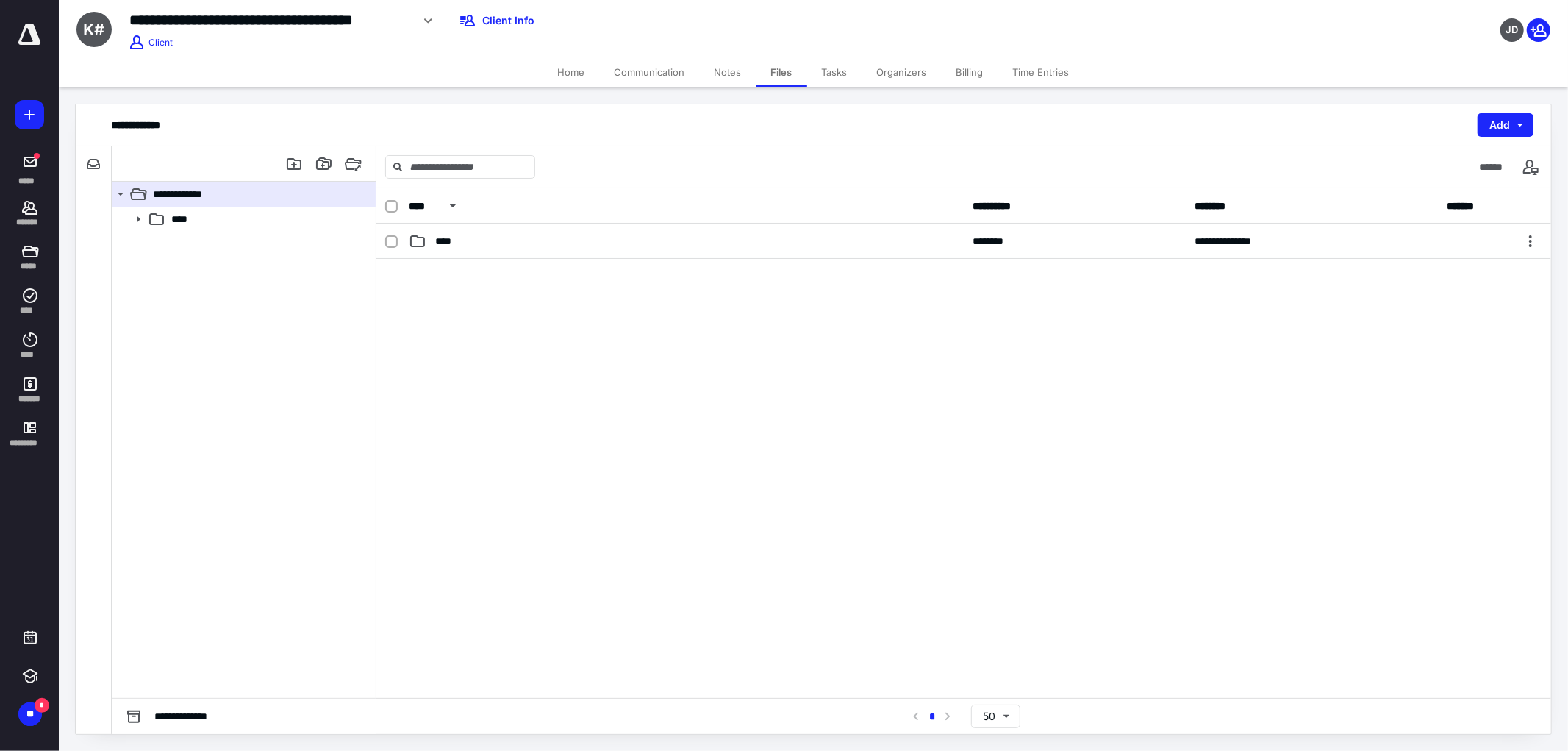checkbox on "false" 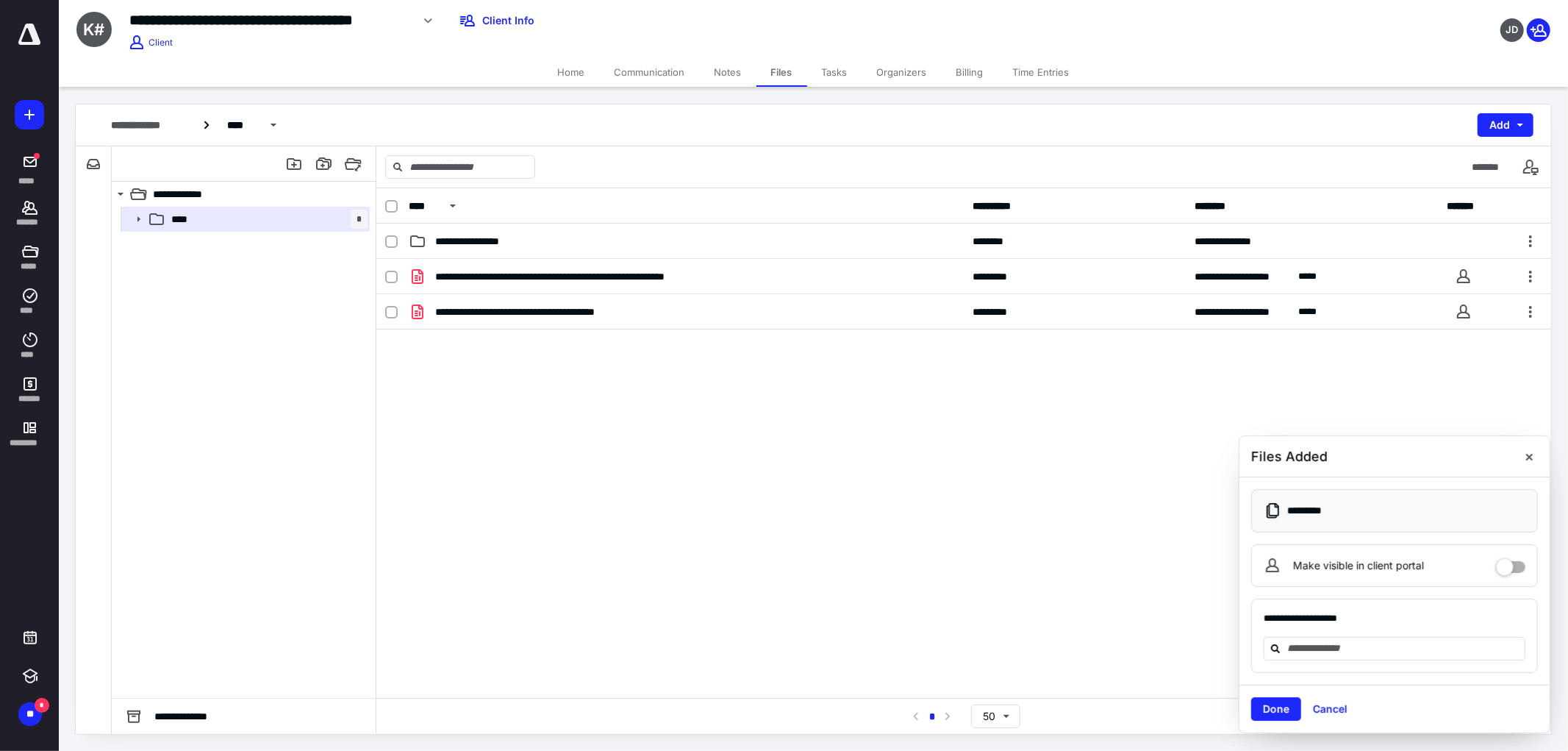 click on "Billing" at bounding box center (970, 72) 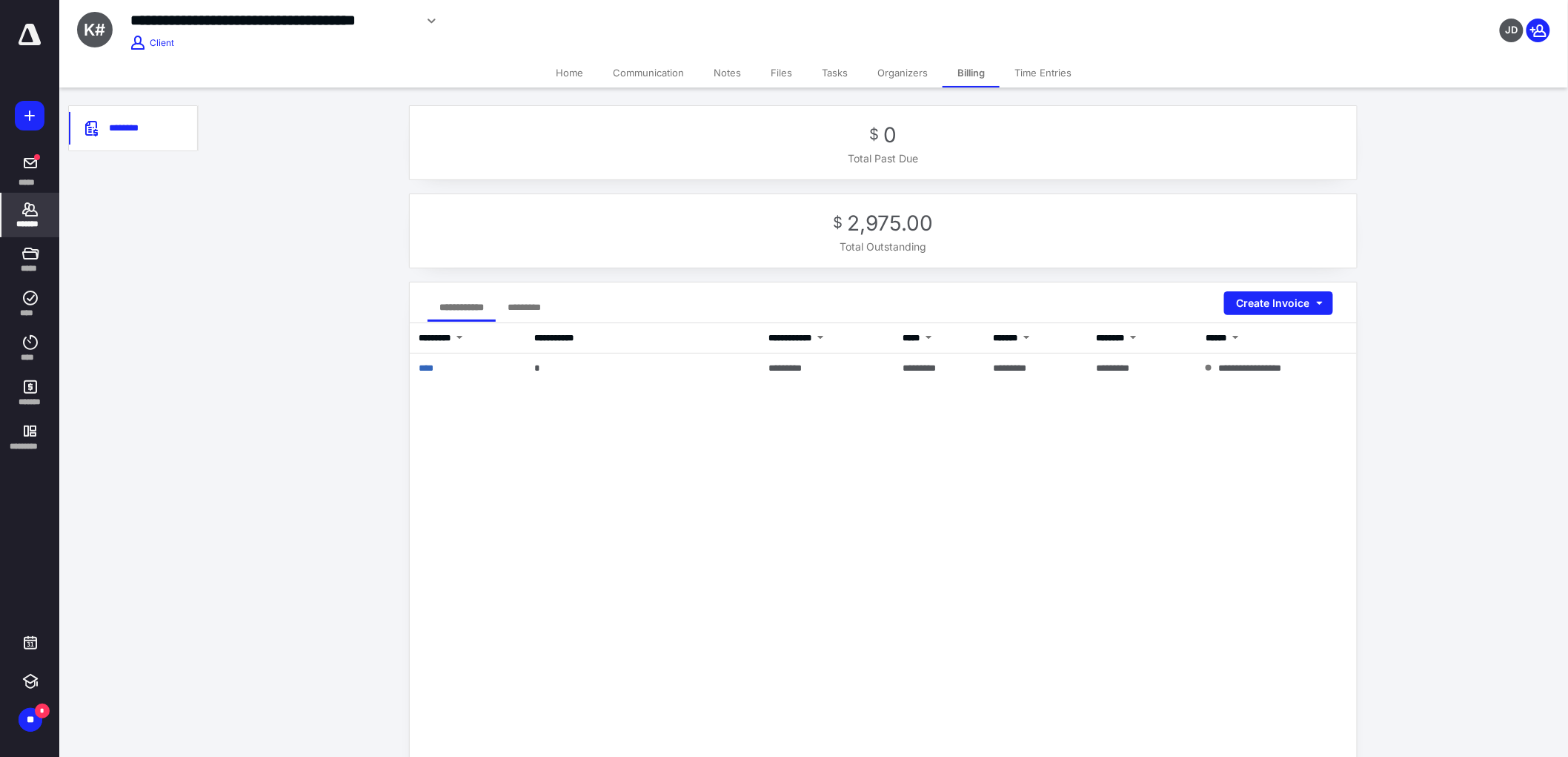 click on "**********" at bounding box center [883, 620] 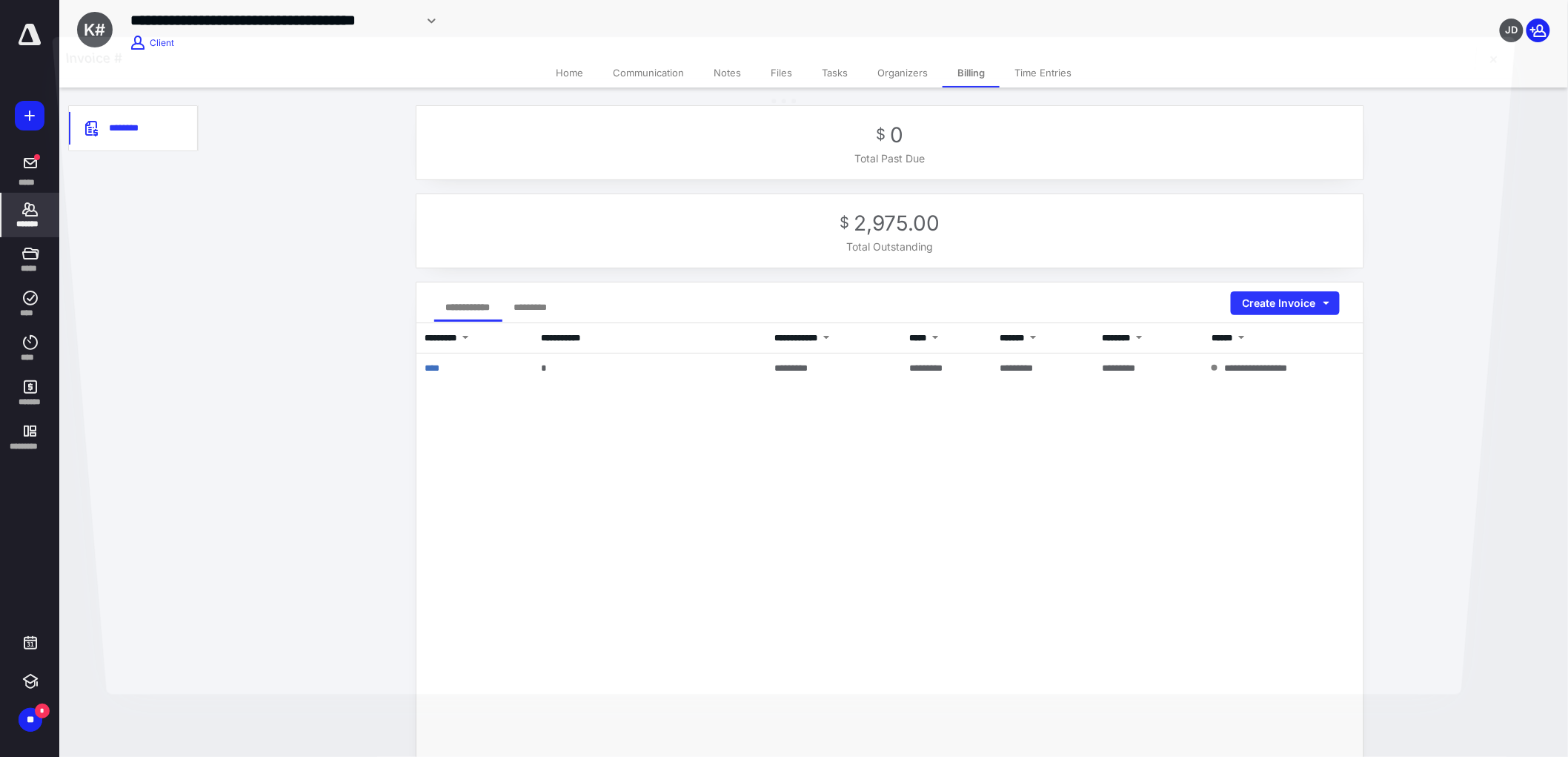 click at bounding box center (784, 386) 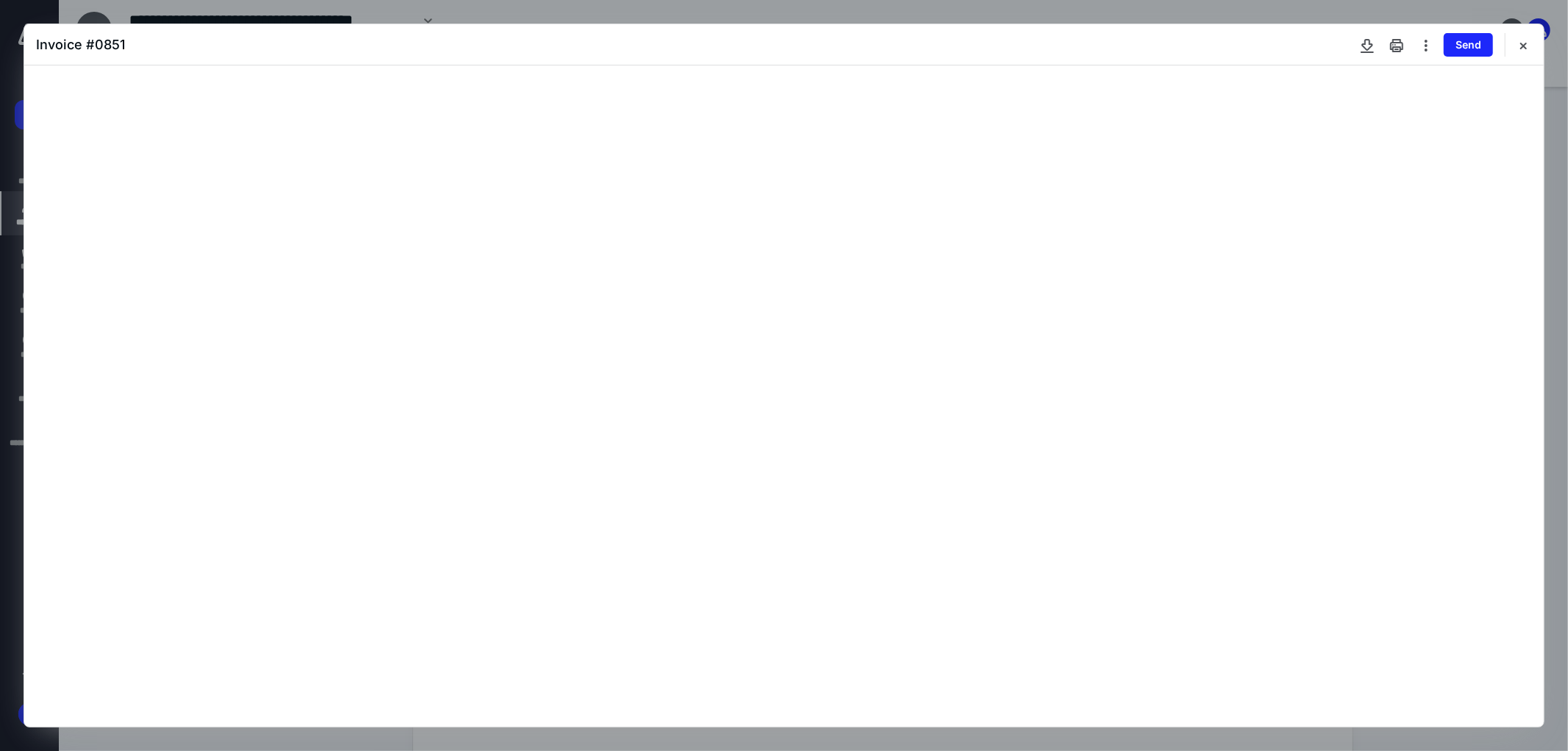 click on "Send" at bounding box center (1468, 45) 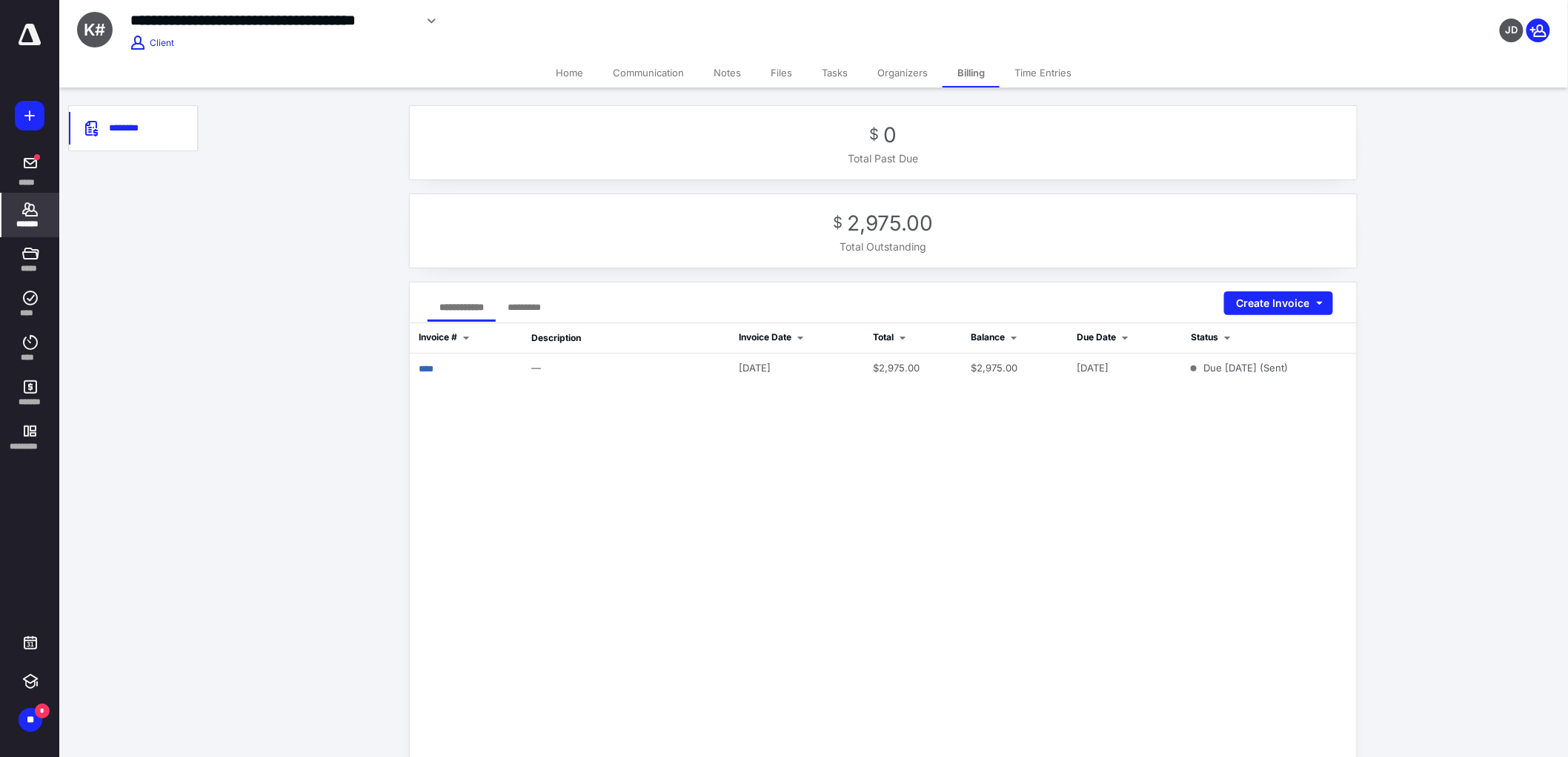 click on "Files" at bounding box center (781, 73) 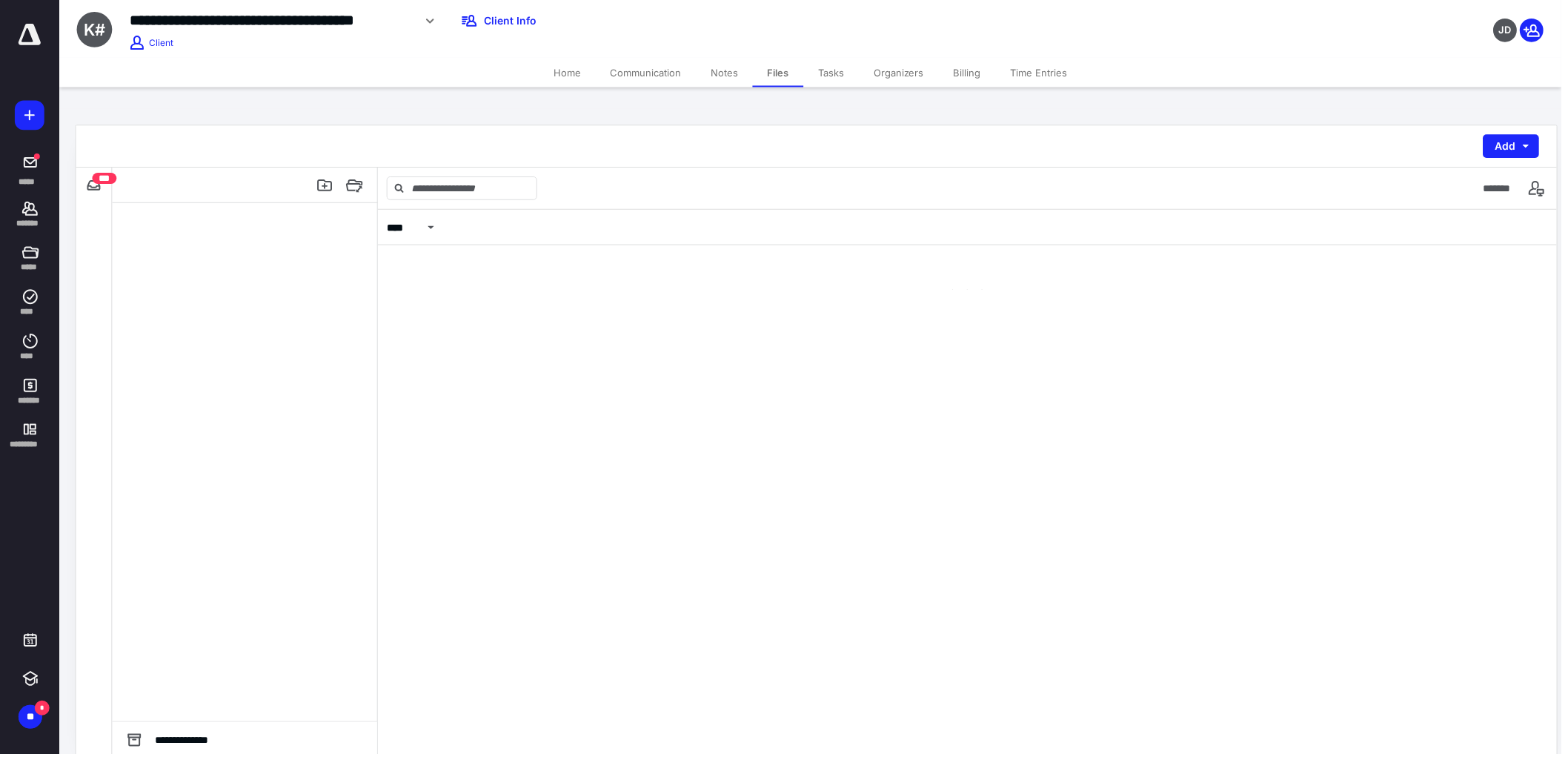 click on "Files" at bounding box center (781, 73) 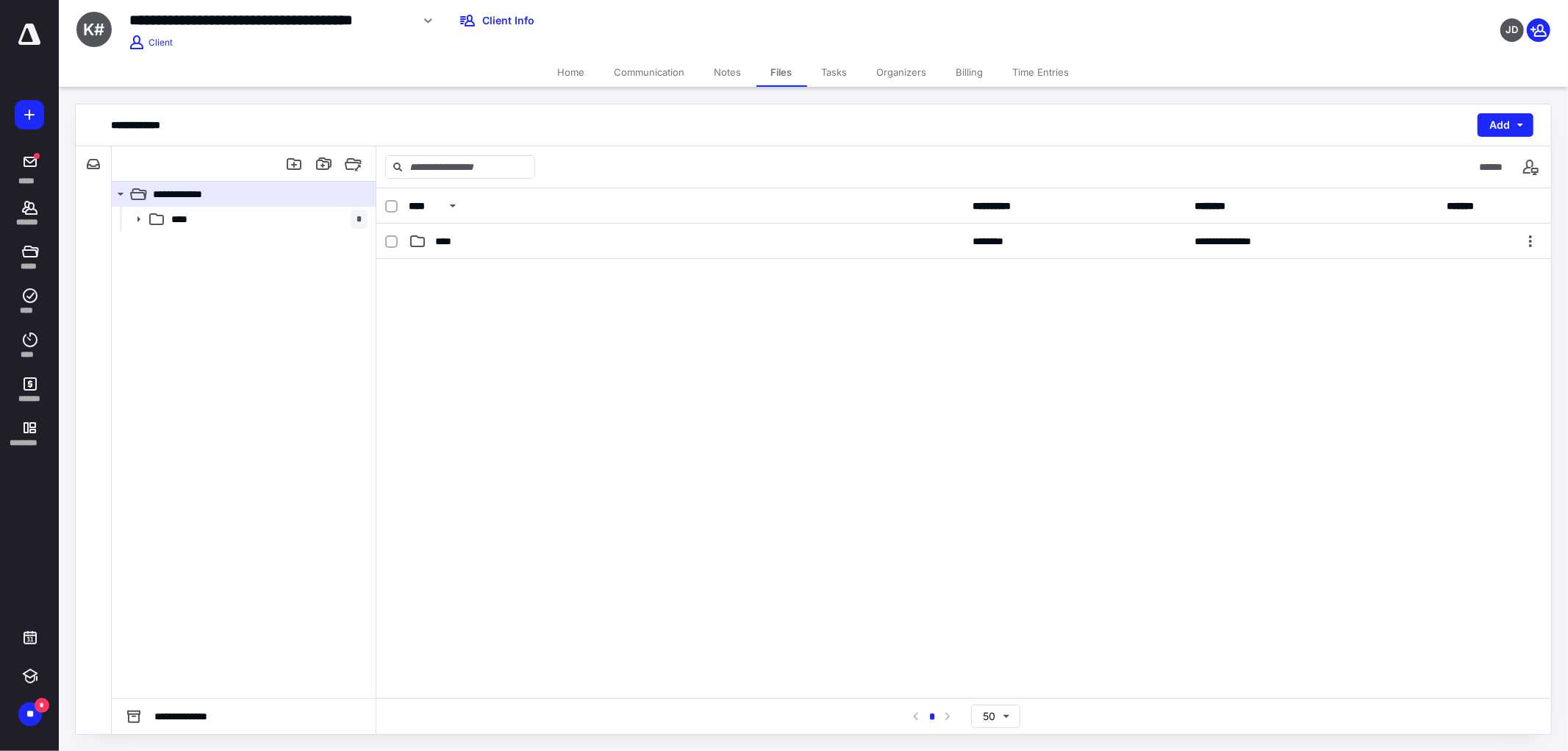 click on "****" at bounding box center (686, 241) 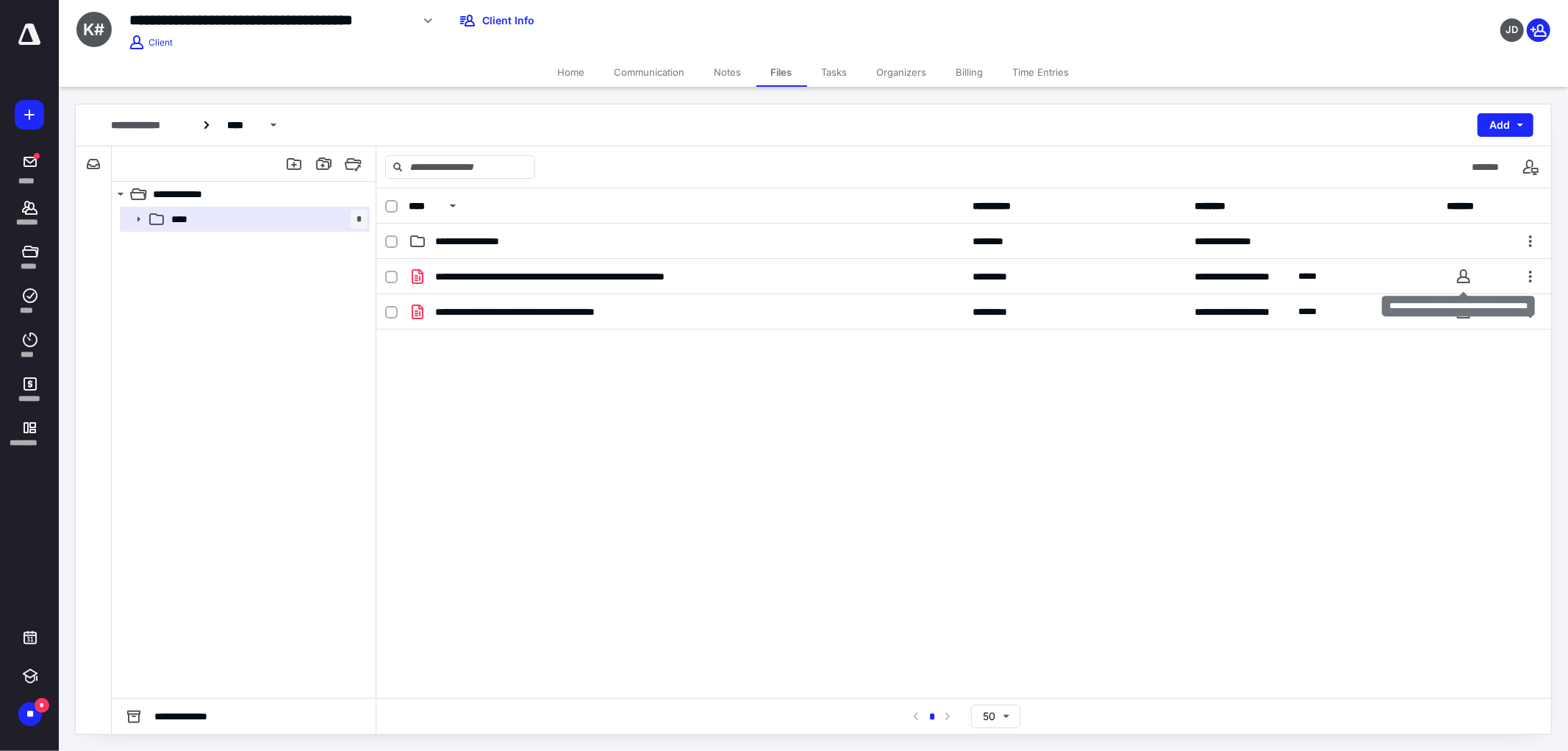 click at bounding box center (1464, 277) 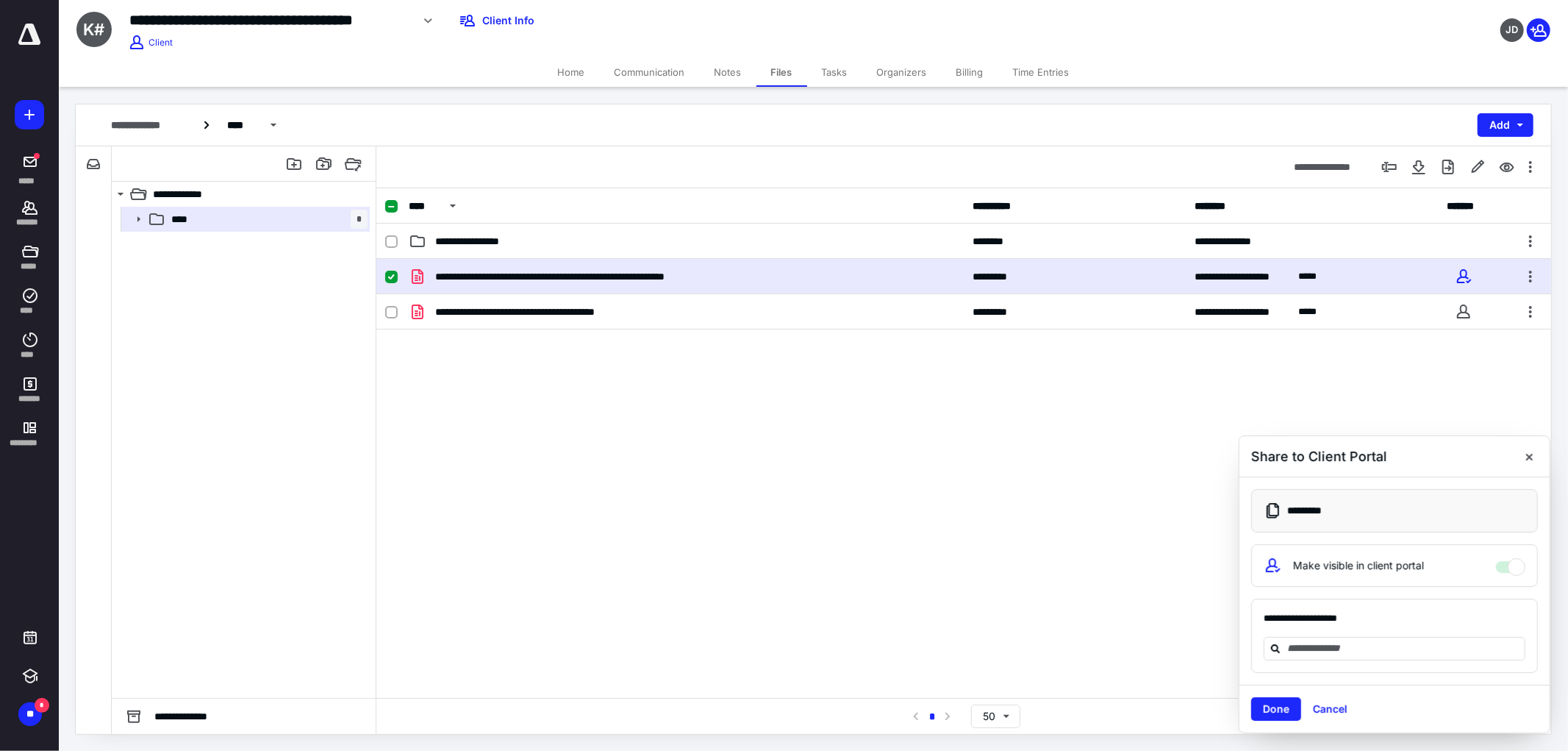 click at bounding box center (1403, 648) 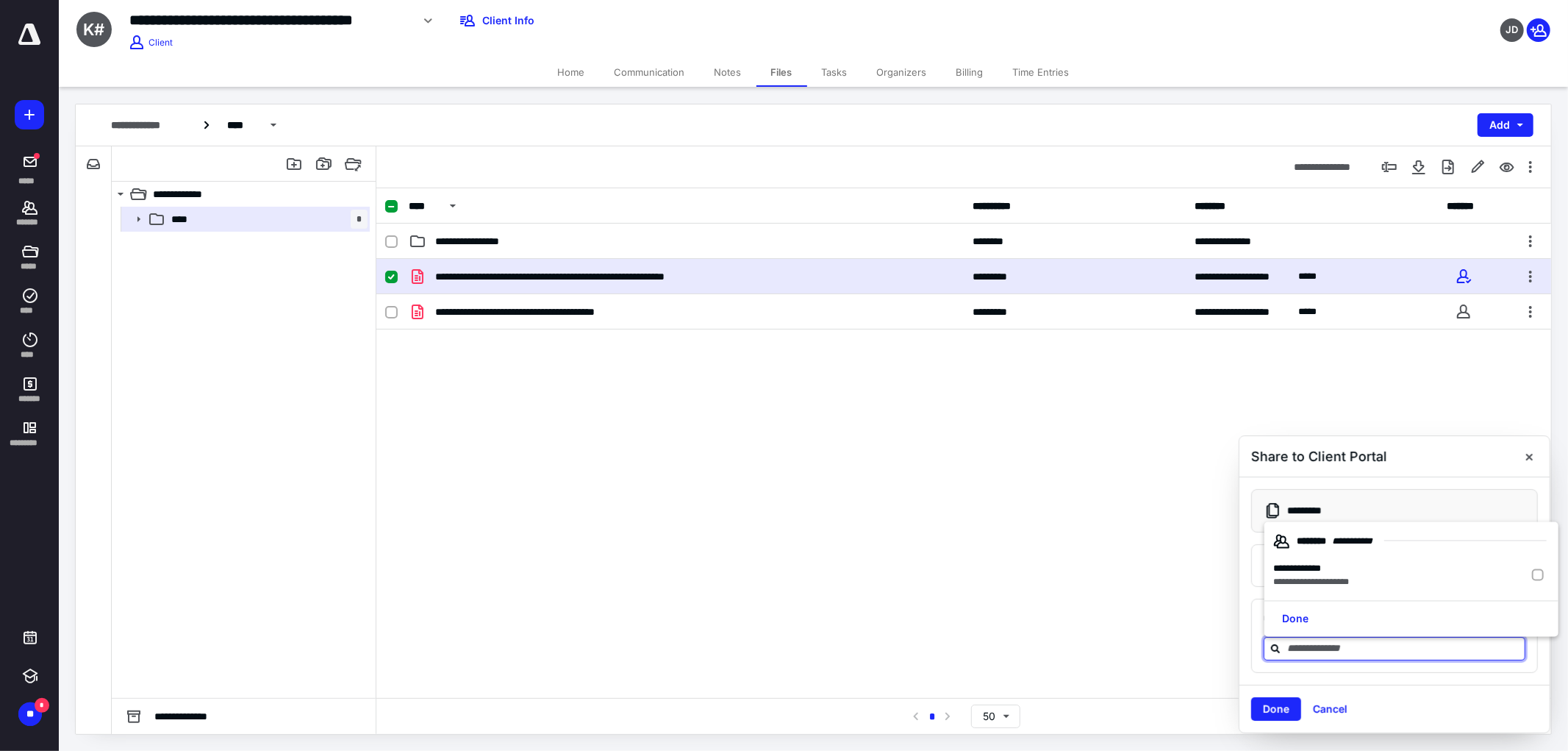 click on "**********" at bounding box center (1311, 569) 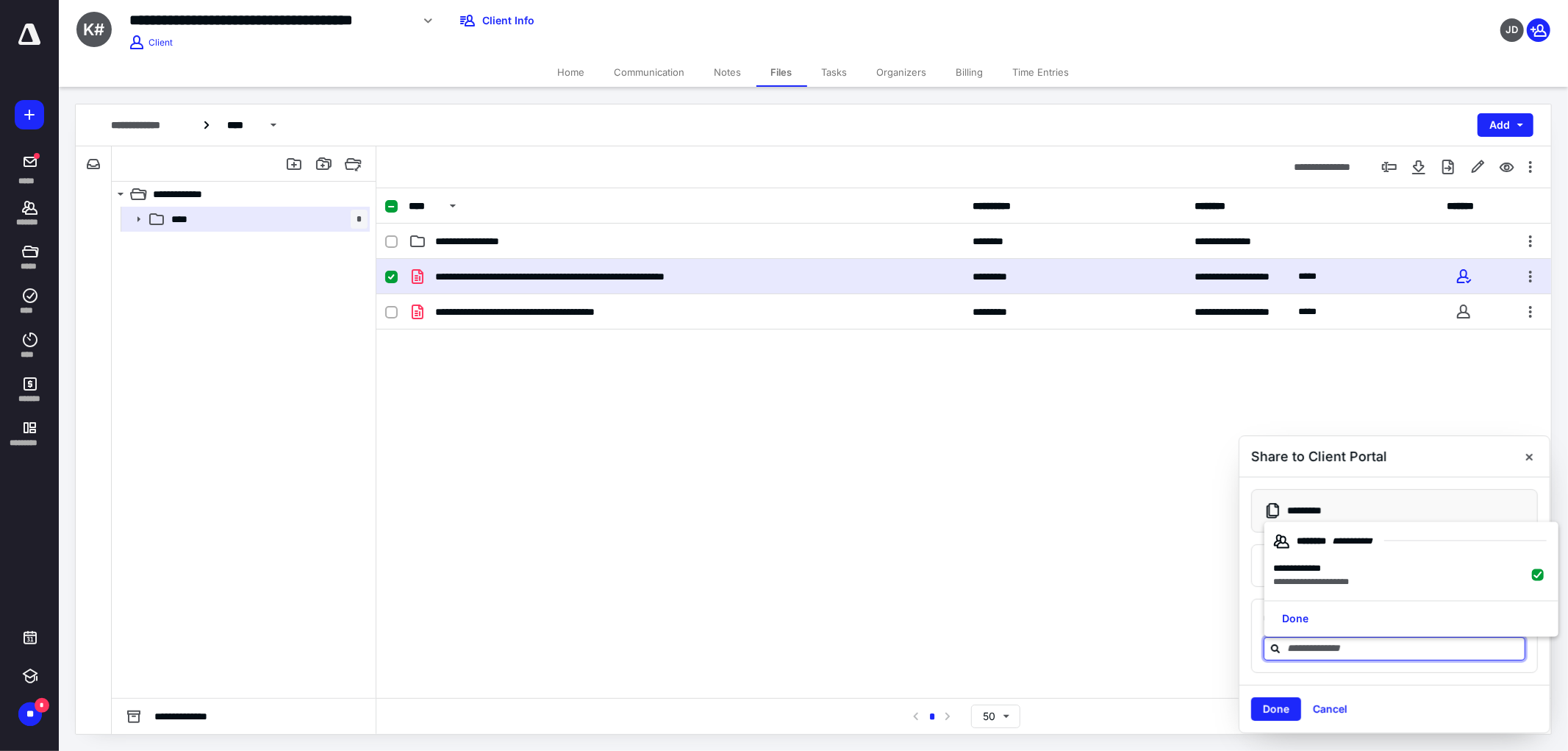 checkbox on "true" 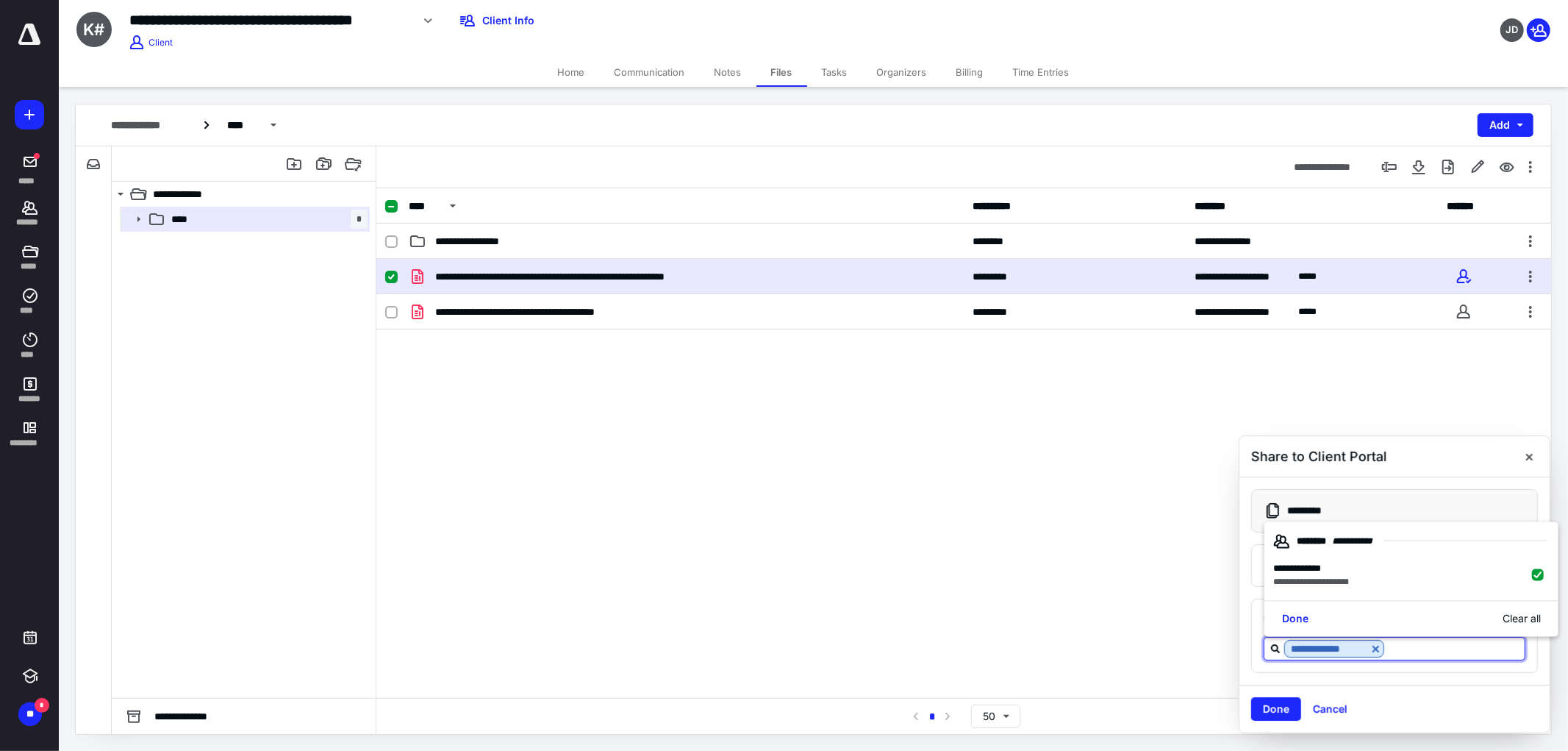 click on "Done" at bounding box center [1276, 709] 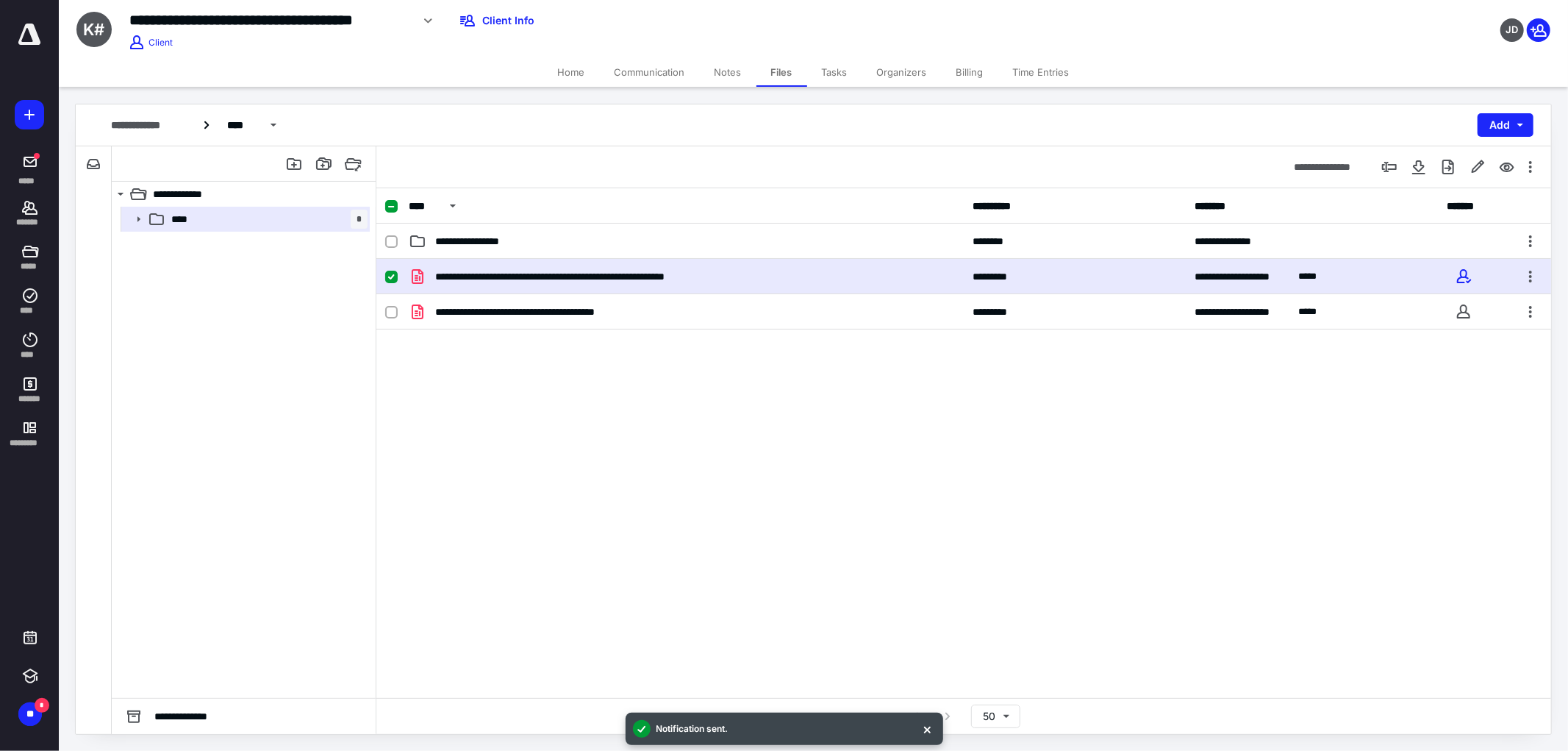 click at bounding box center (1531, 312) 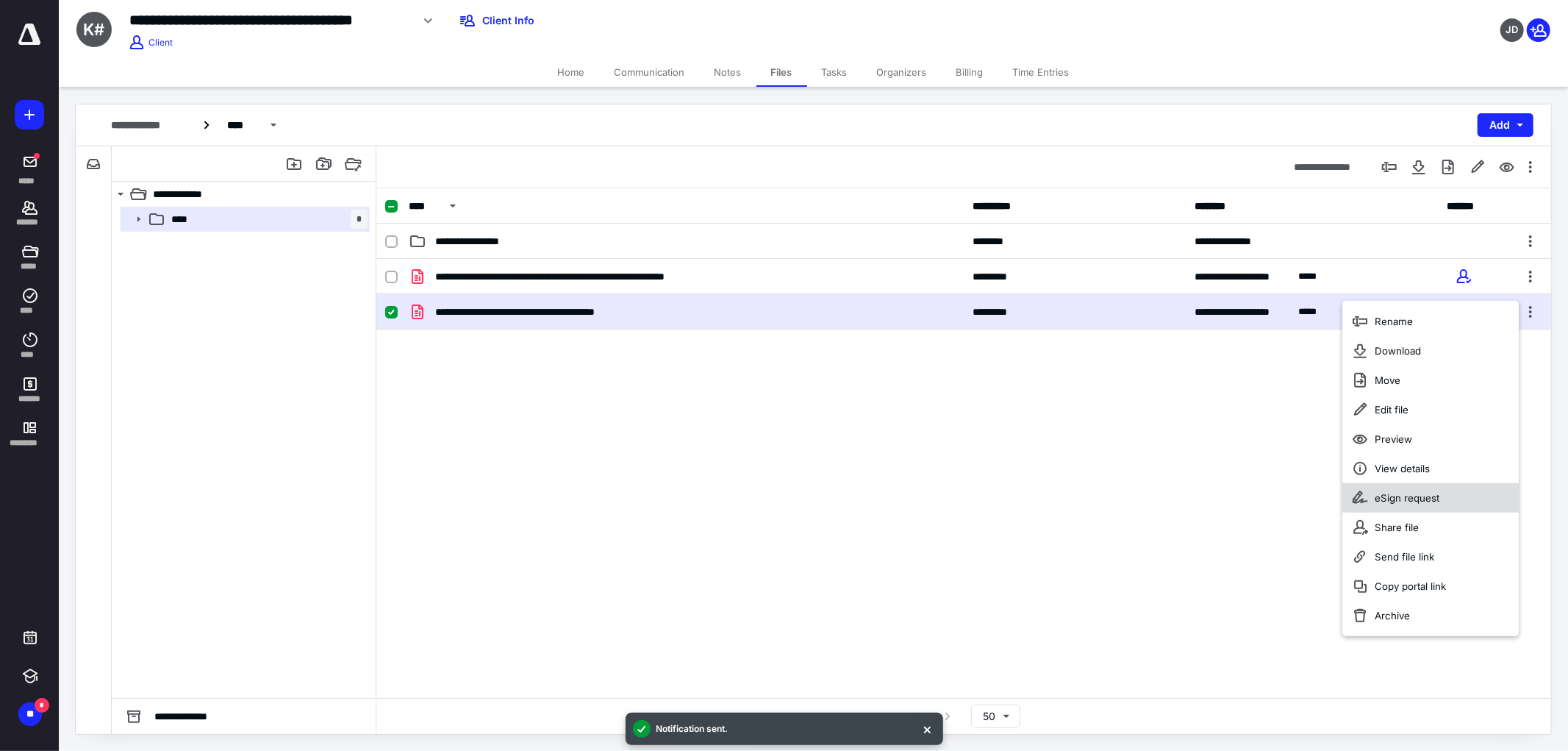click on "eSign request" at bounding box center [1431, 498] 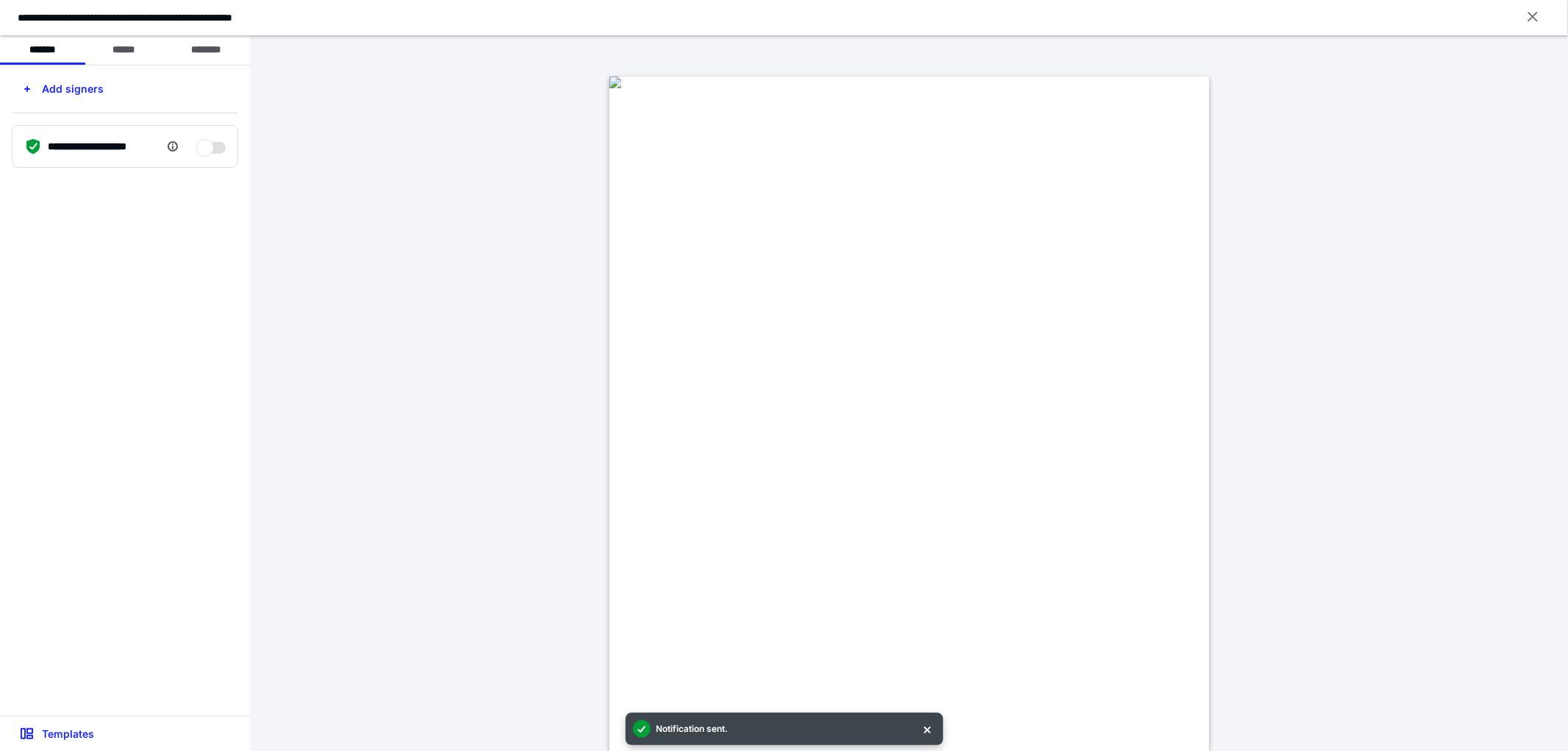 click on "Add signers" at bounding box center (63, 89) 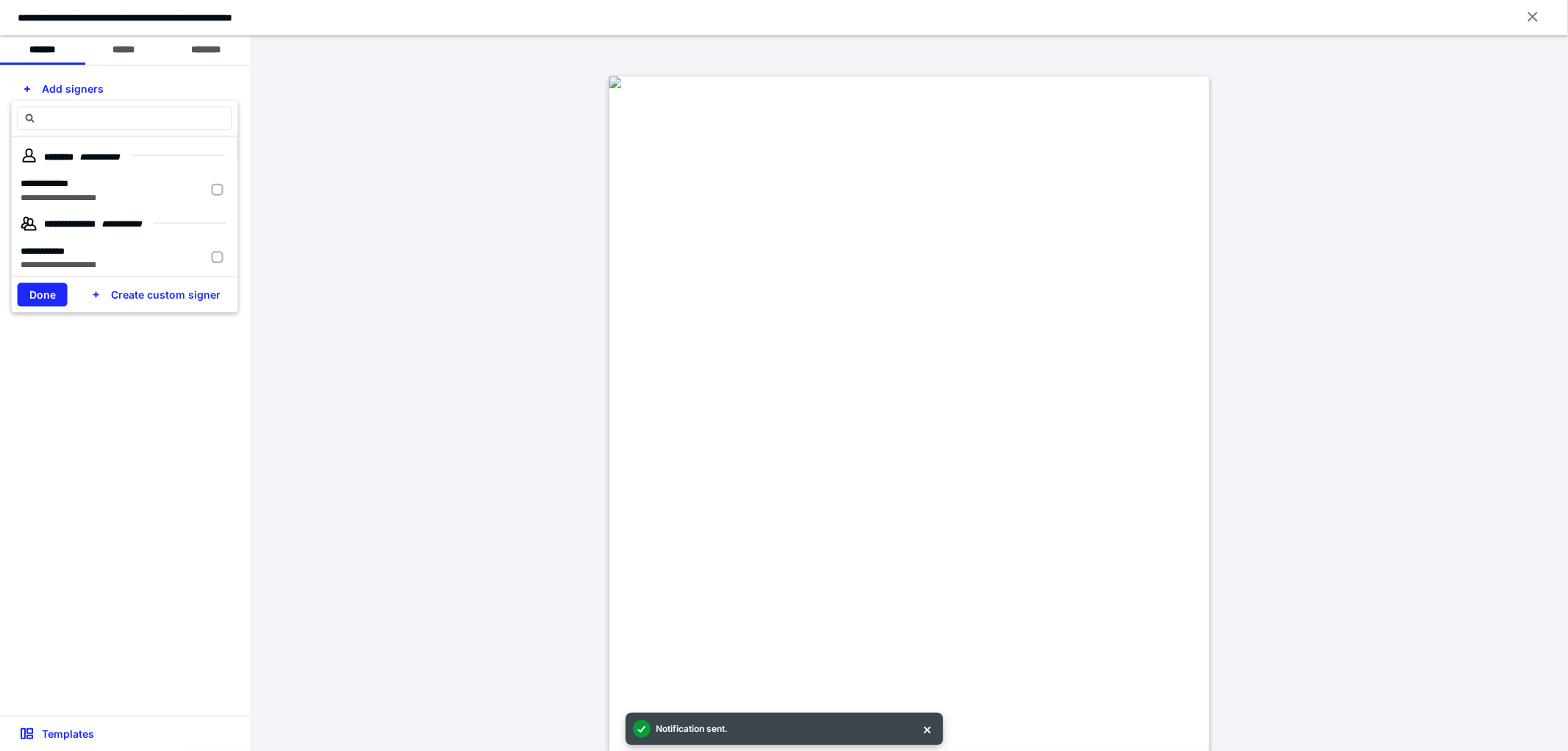 click at bounding box center (221, 190) 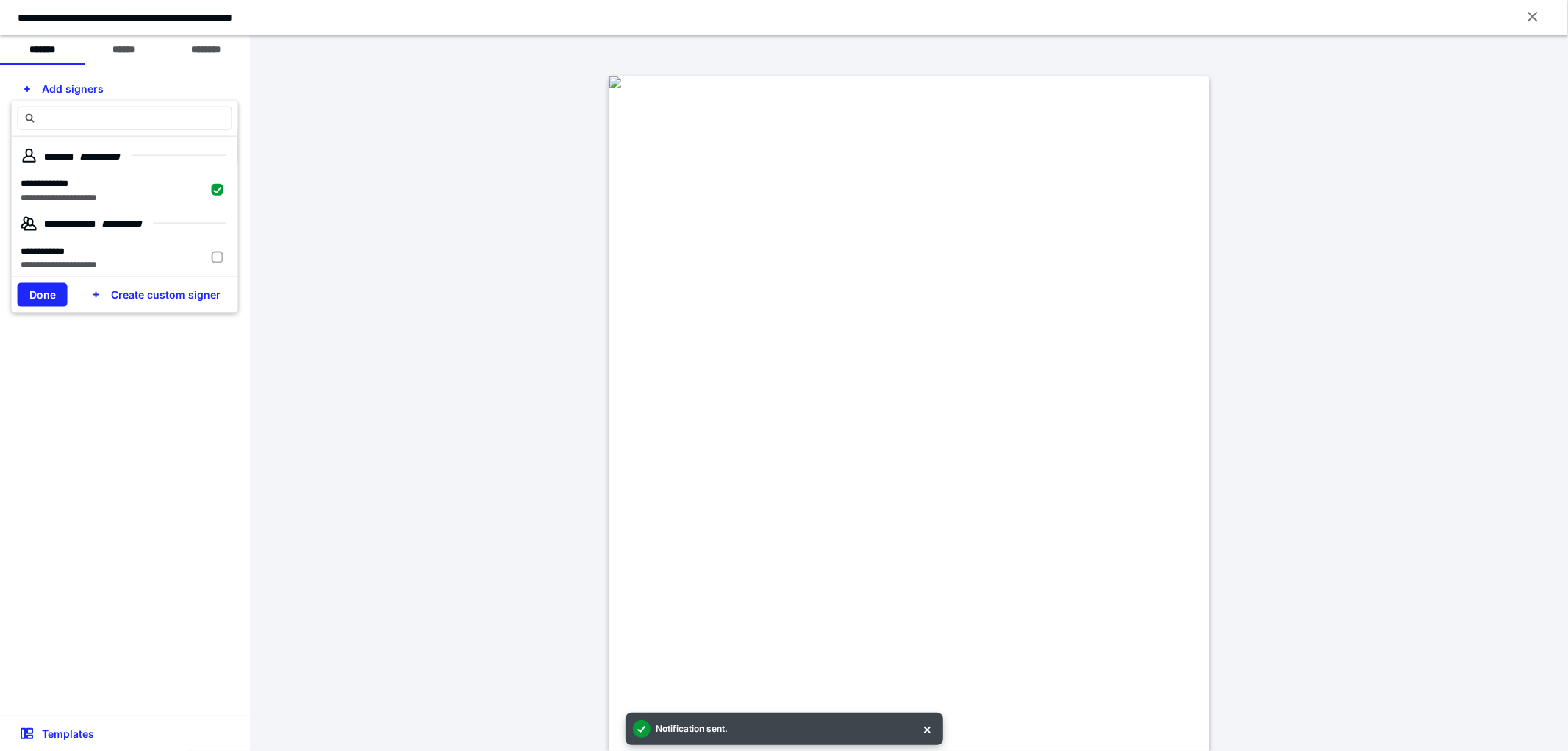 checkbox on "true" 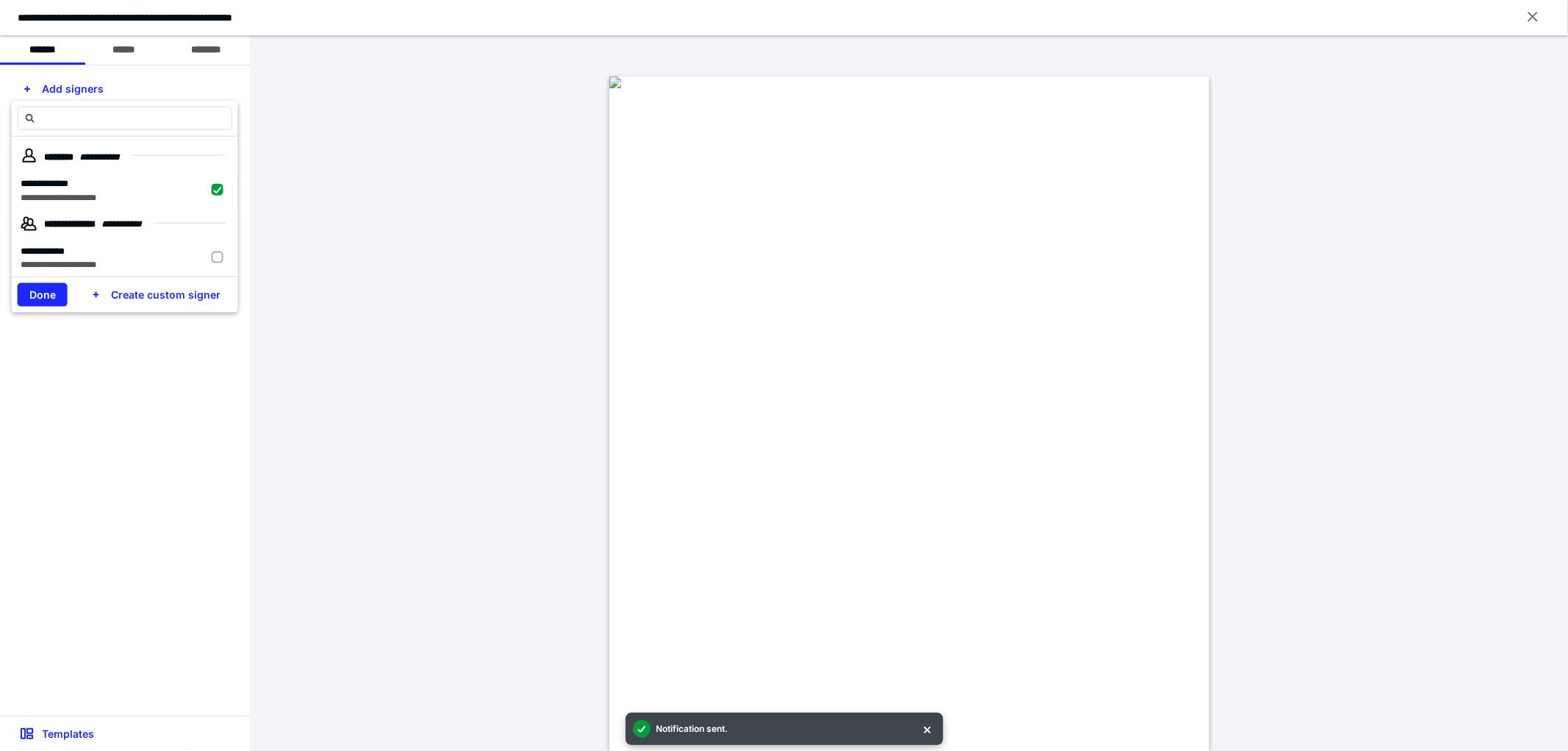 click on "**********" at bounding box center (125, 257) 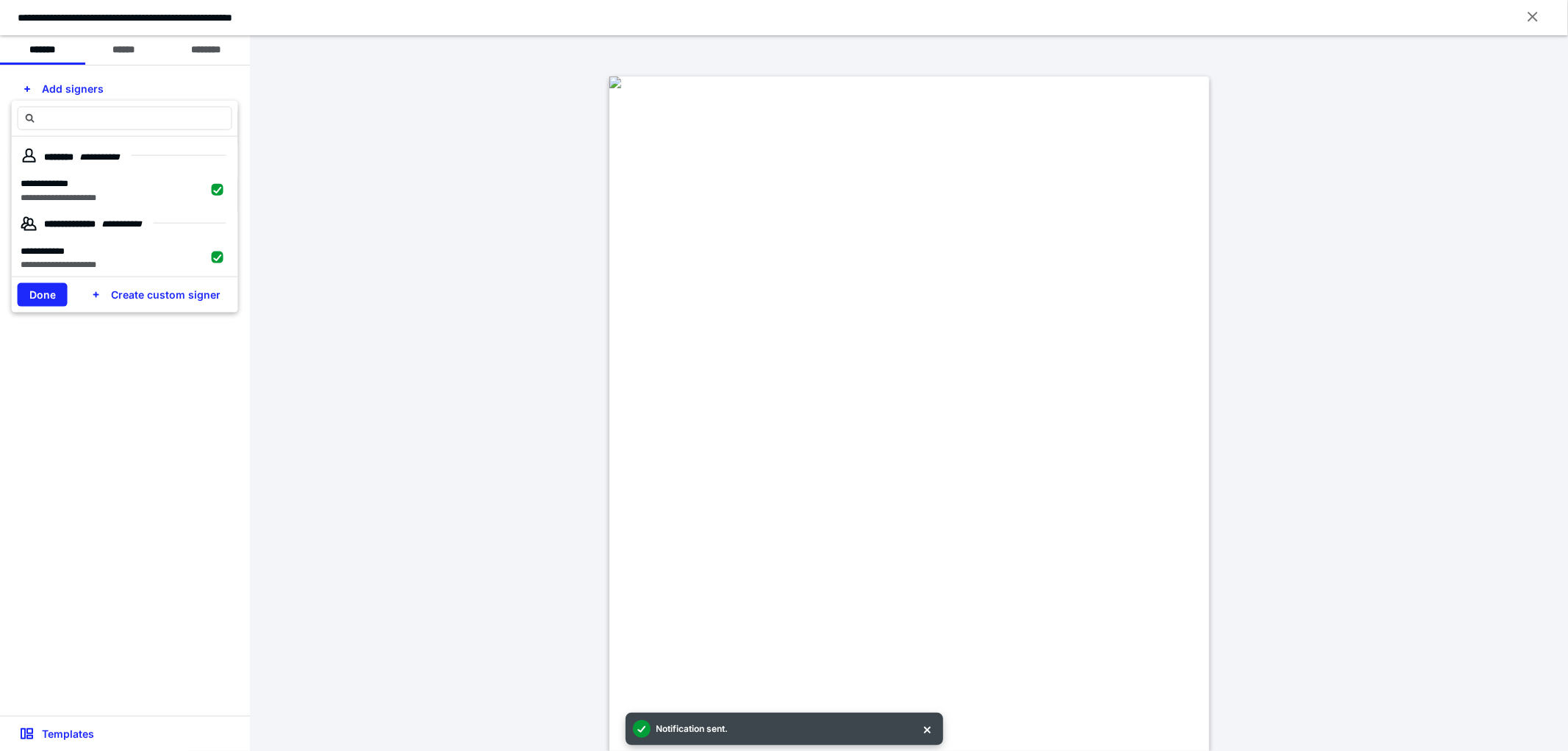 checkbox on "true" 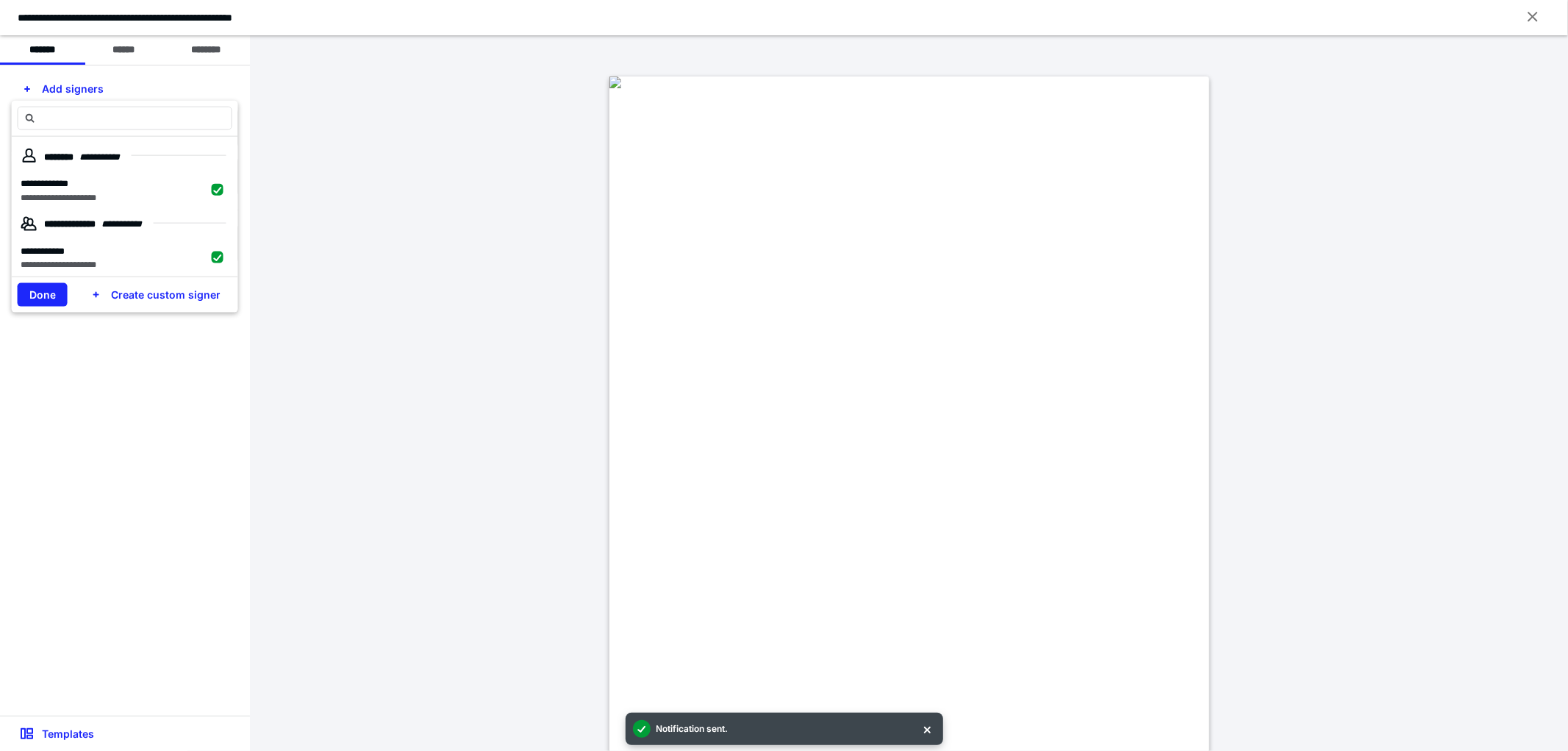 scroll, scrollTop: 82, scrollLeft: 0, axis: vertical 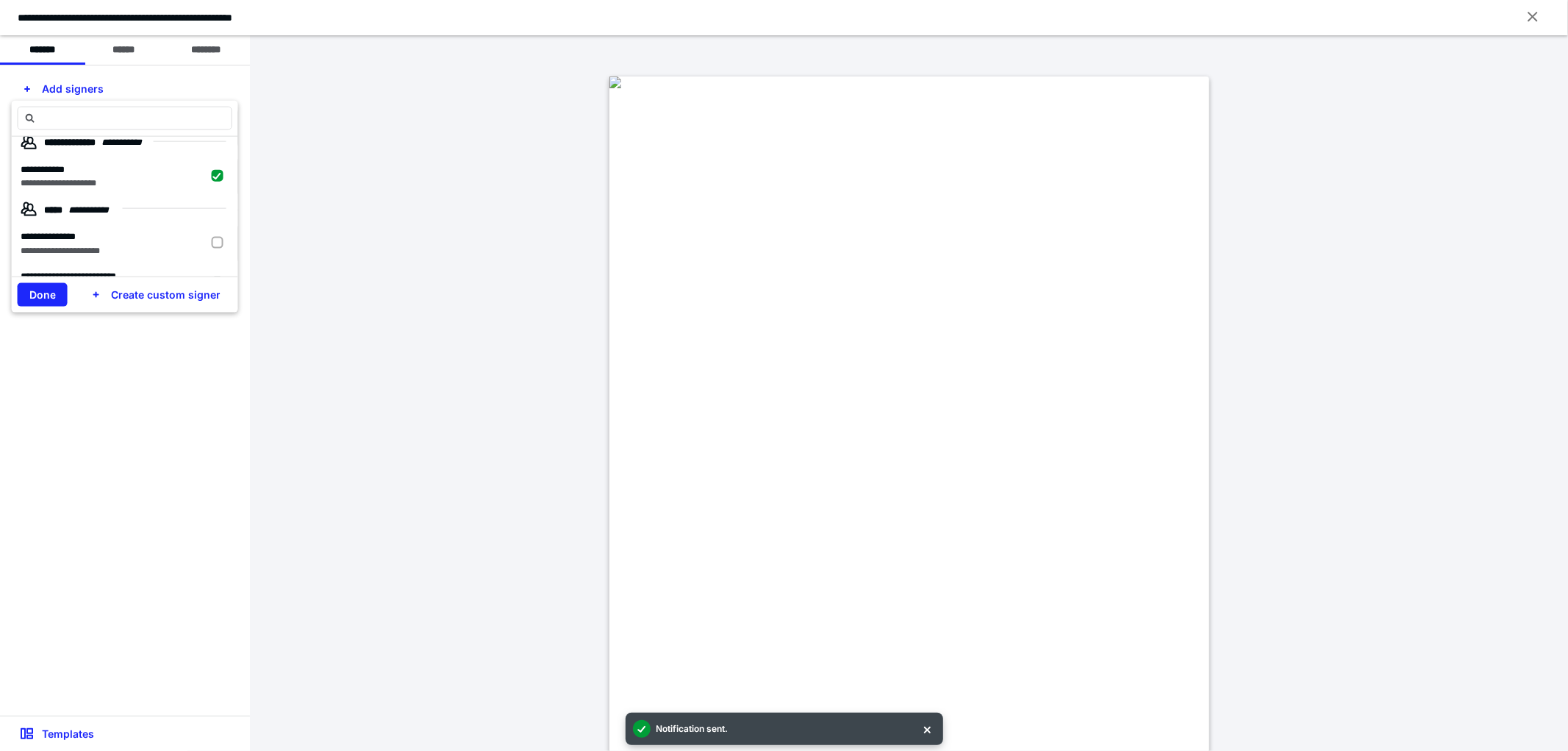 click on "**********" at bounding box center (125, 243) 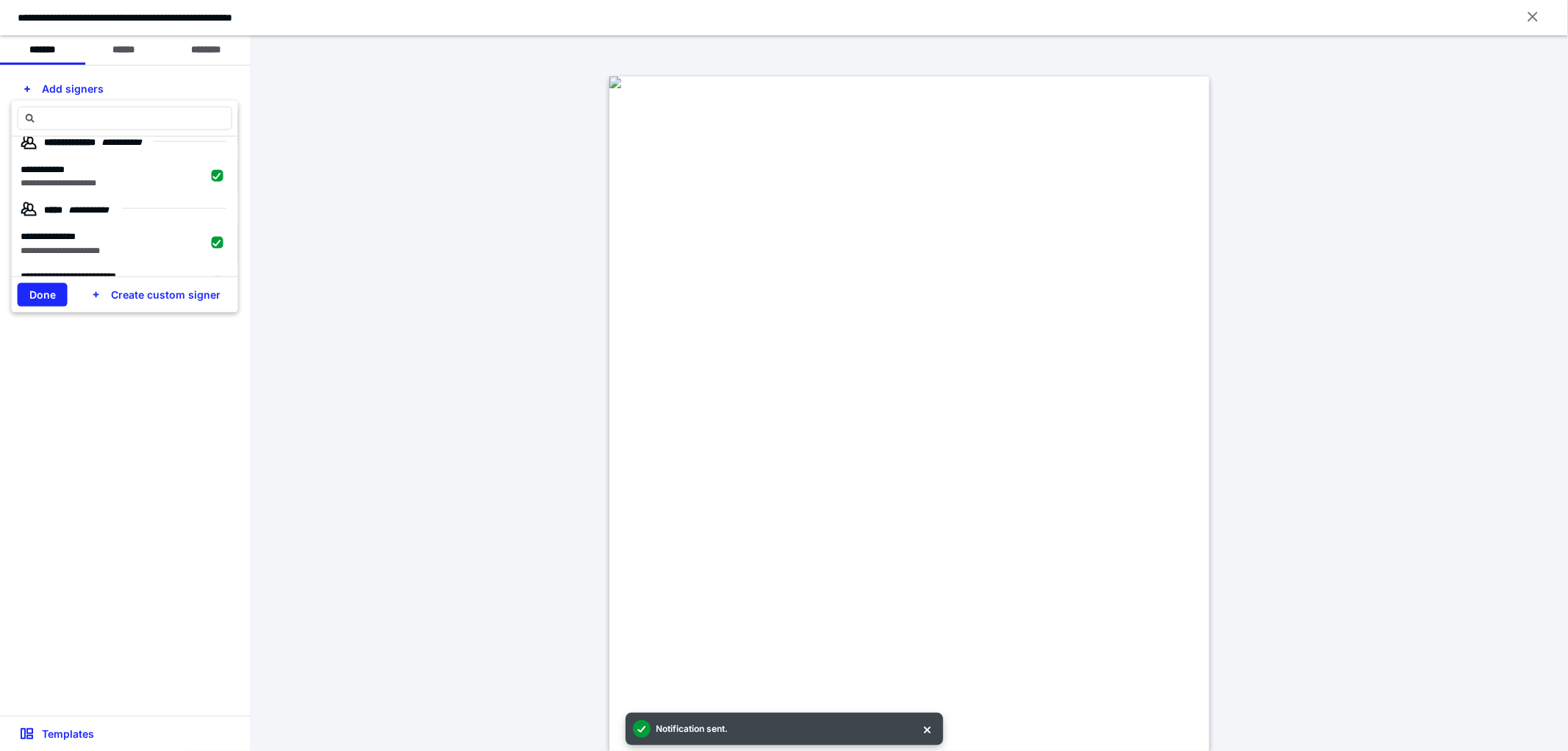 checkbox on "true" 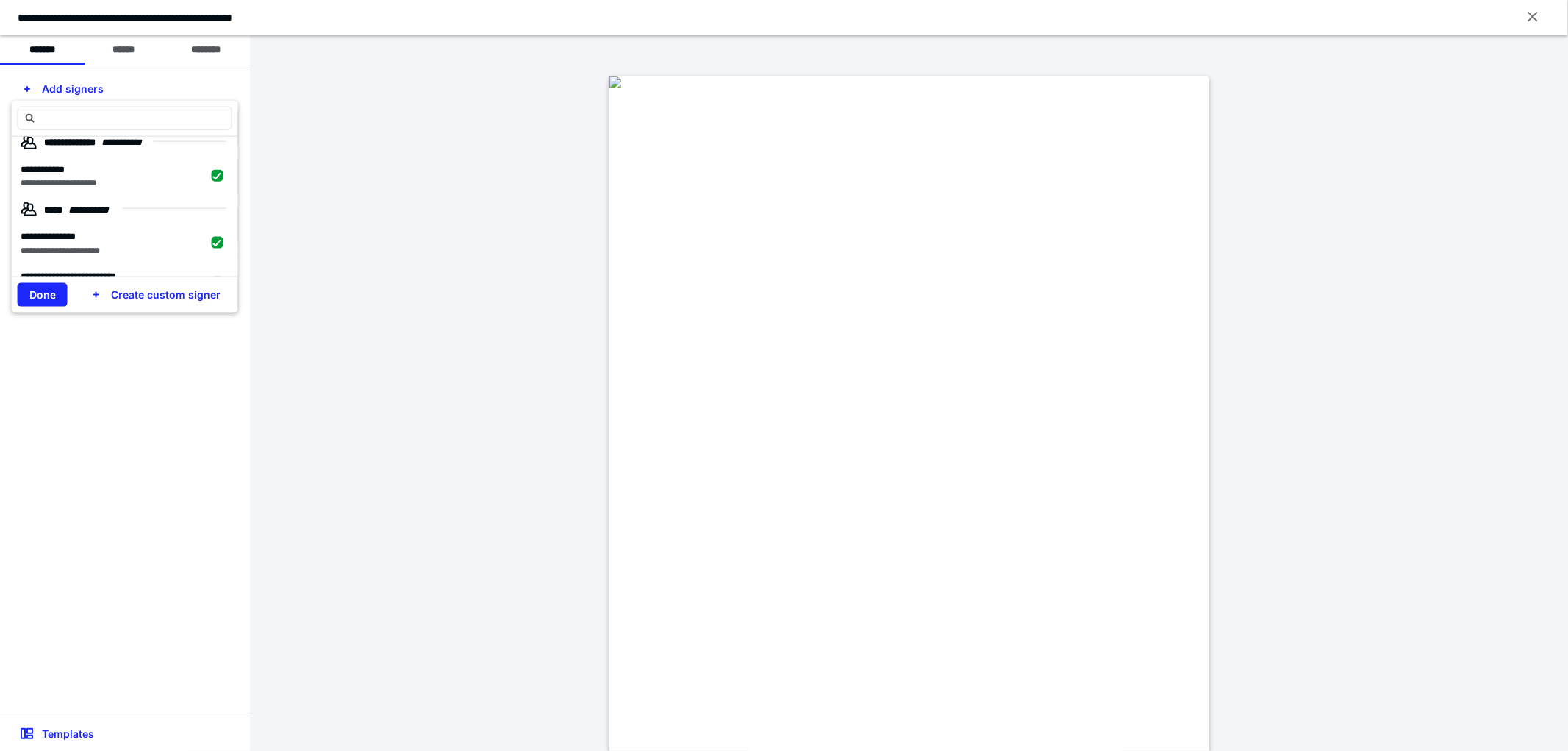 click on "Done" at bounding box center [43, 294] 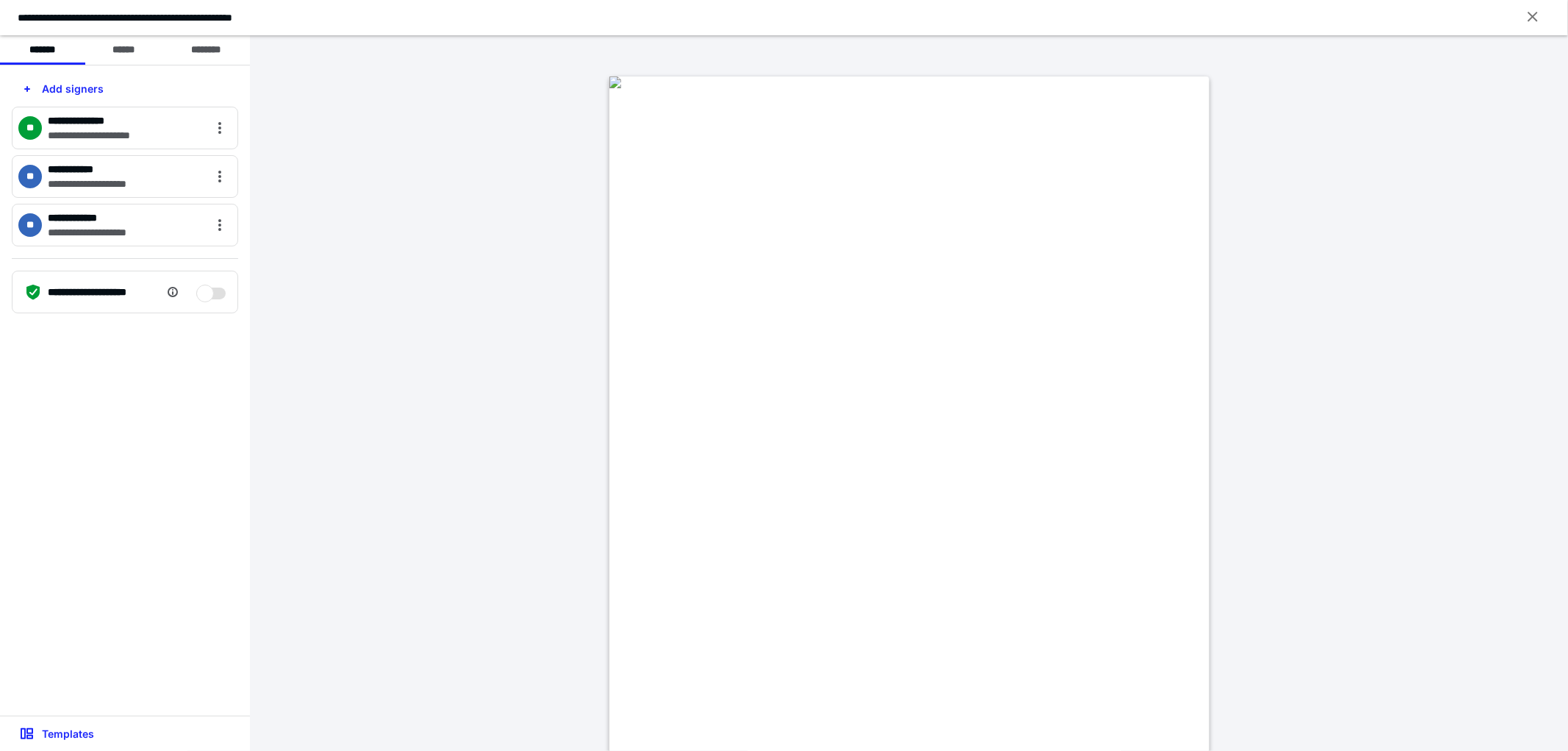 click on "******" at bounding box center (123, 50) 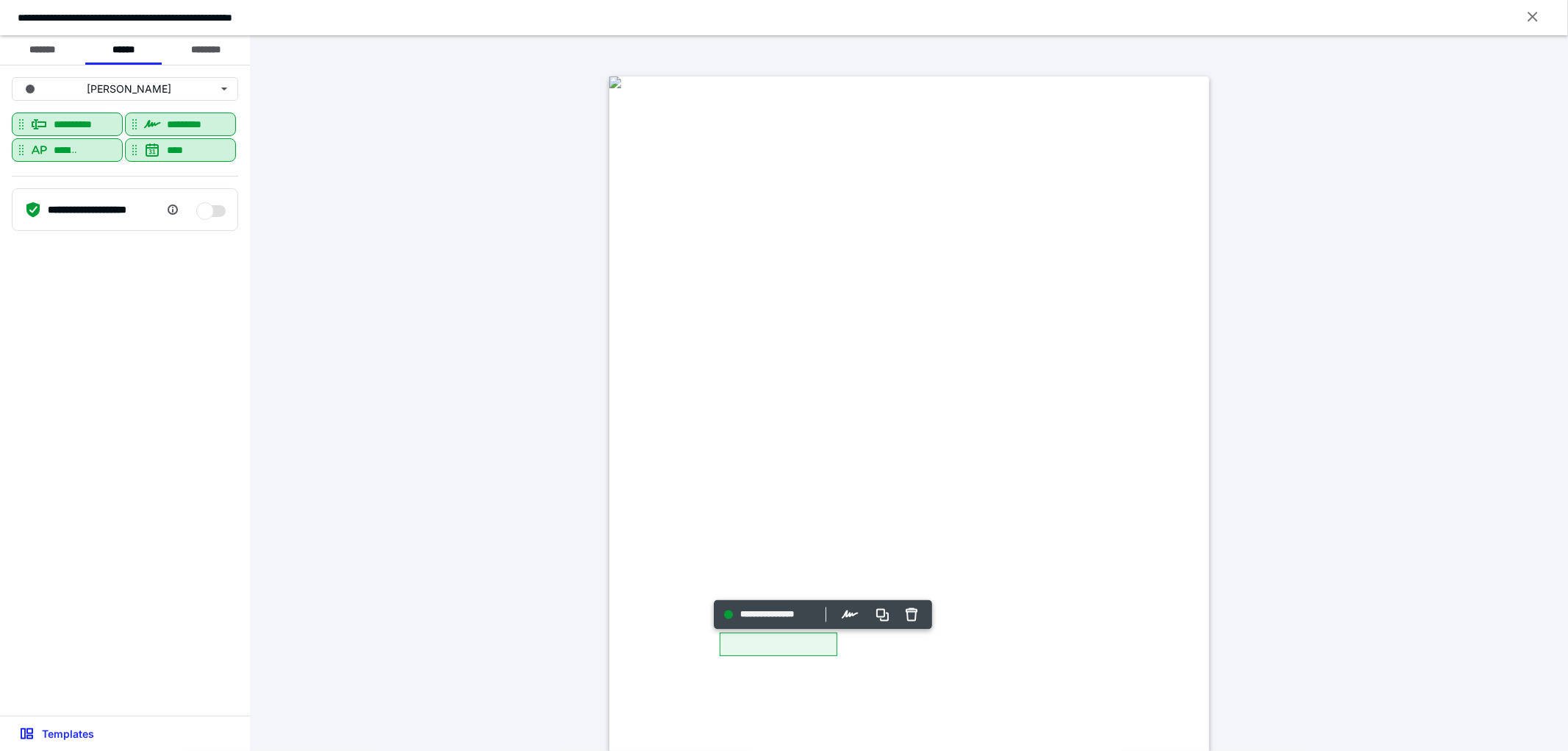 scroll, scrollTop: 245, scrollLeft: 0, axis: vertical 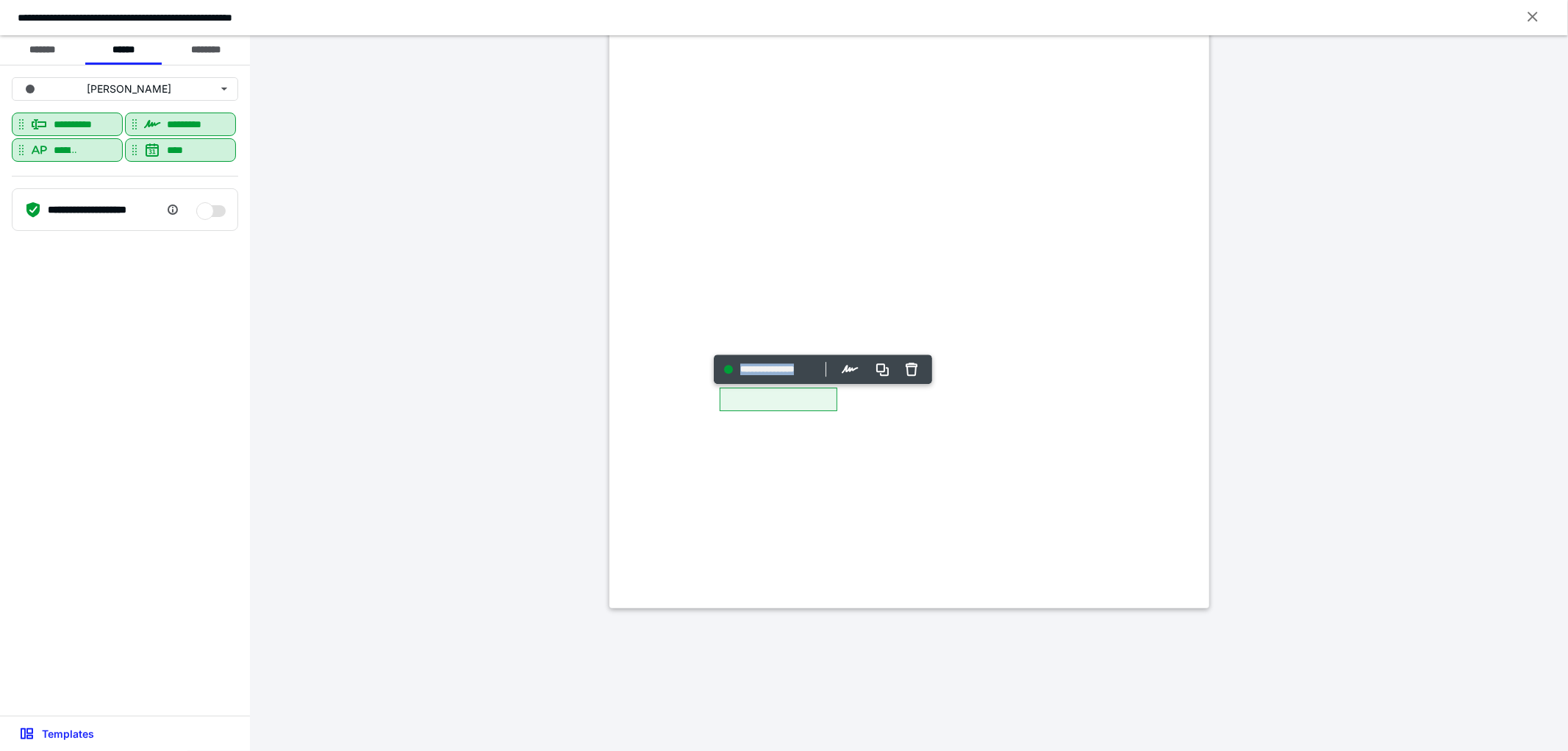 drag, startPoint x: 744, startPoint y: 397, endPoint x: 751, endPoint y: 463, distance: 66.37017 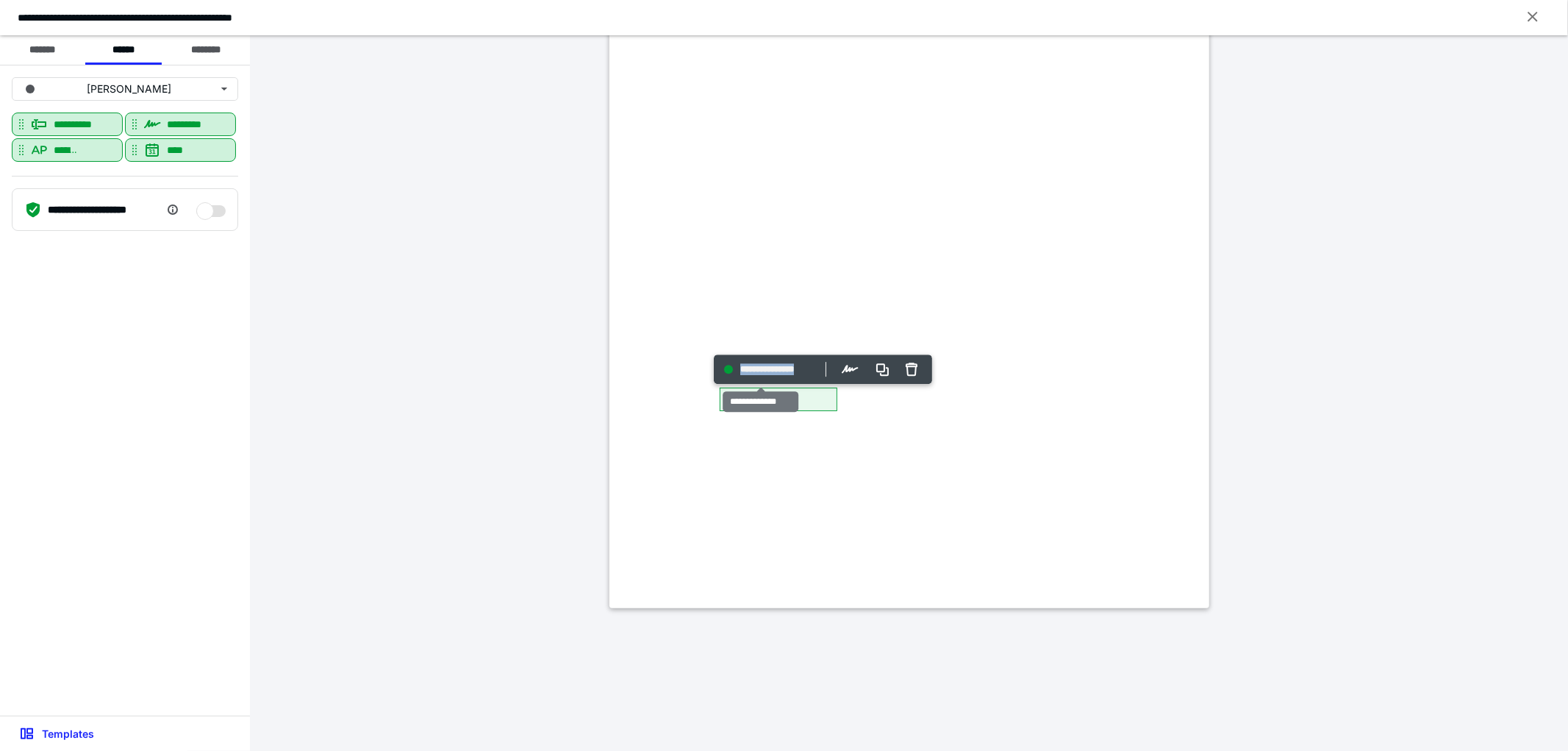click at bounding box center [615, -163] 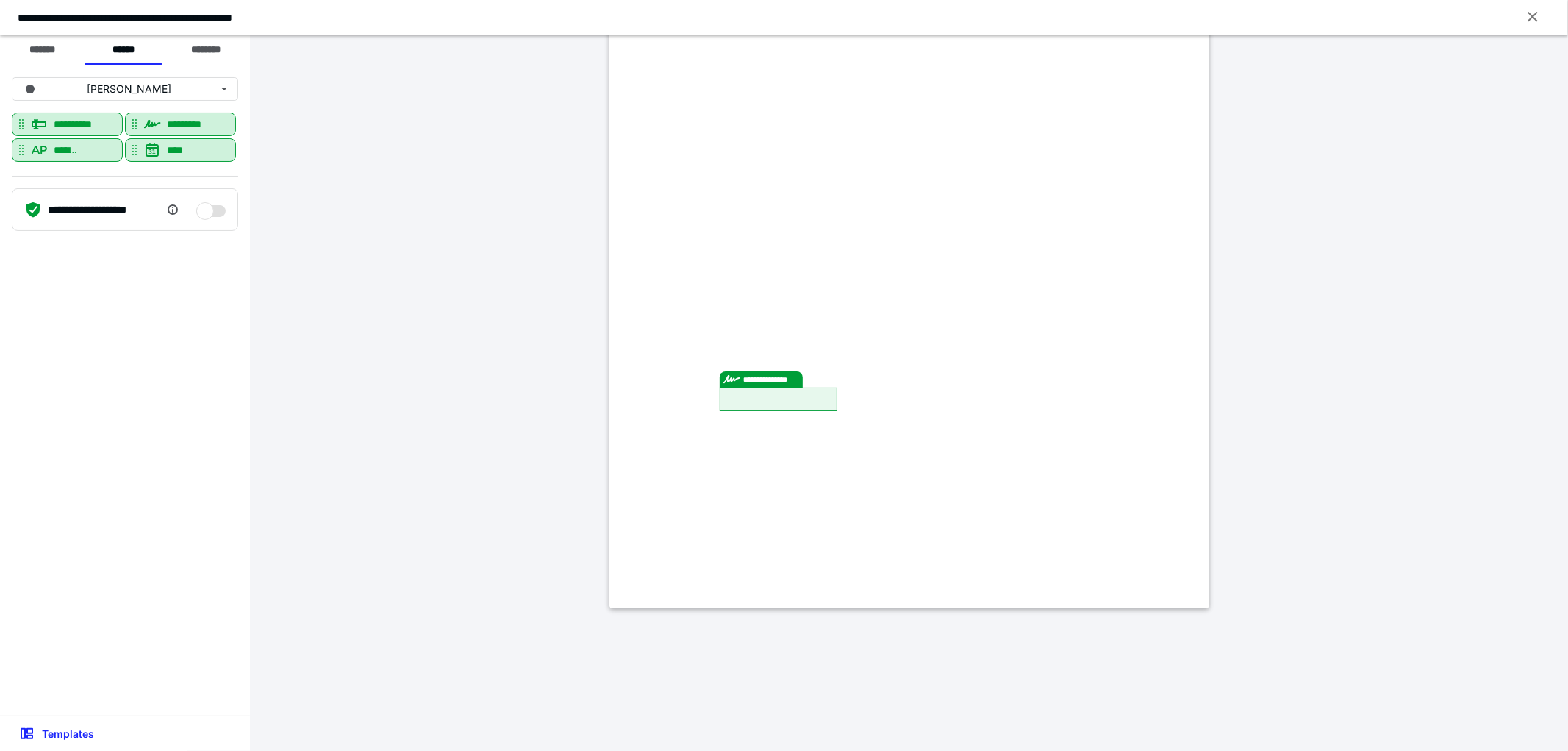 click at bounding box center [615, -163] 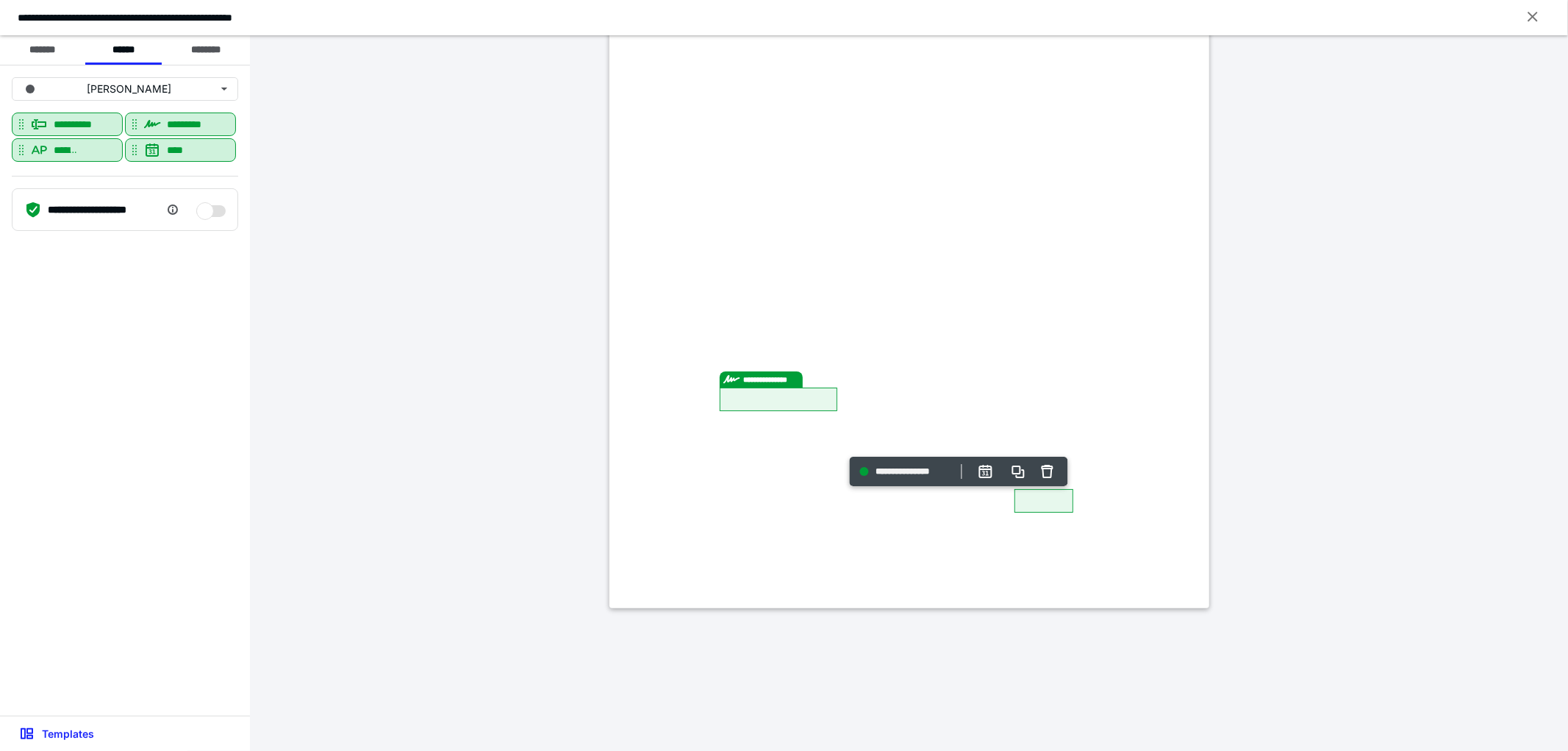 click at bounding box center [615, -163] 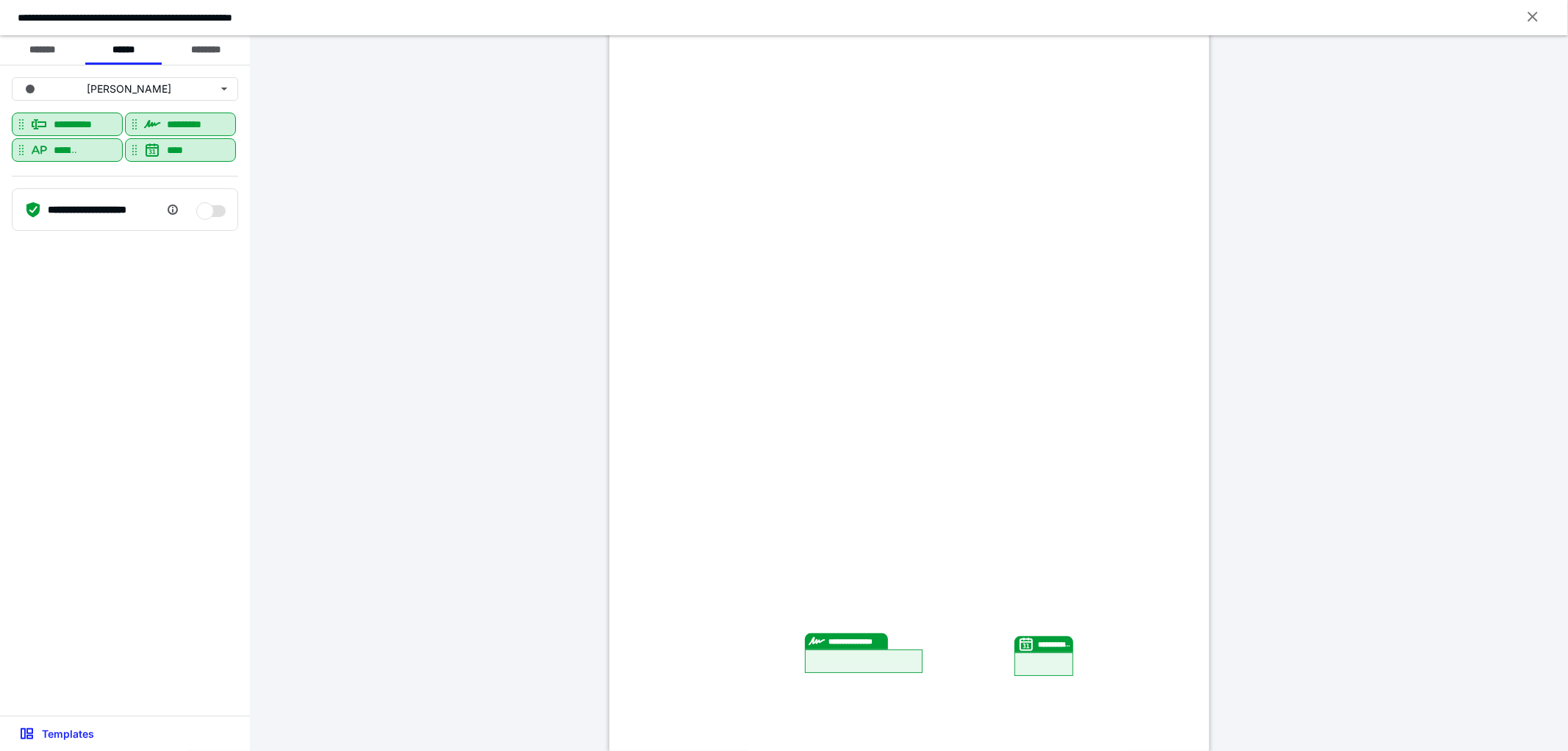 scroll, scrollTop: 163, scrollLeft: 0, axis: vertical 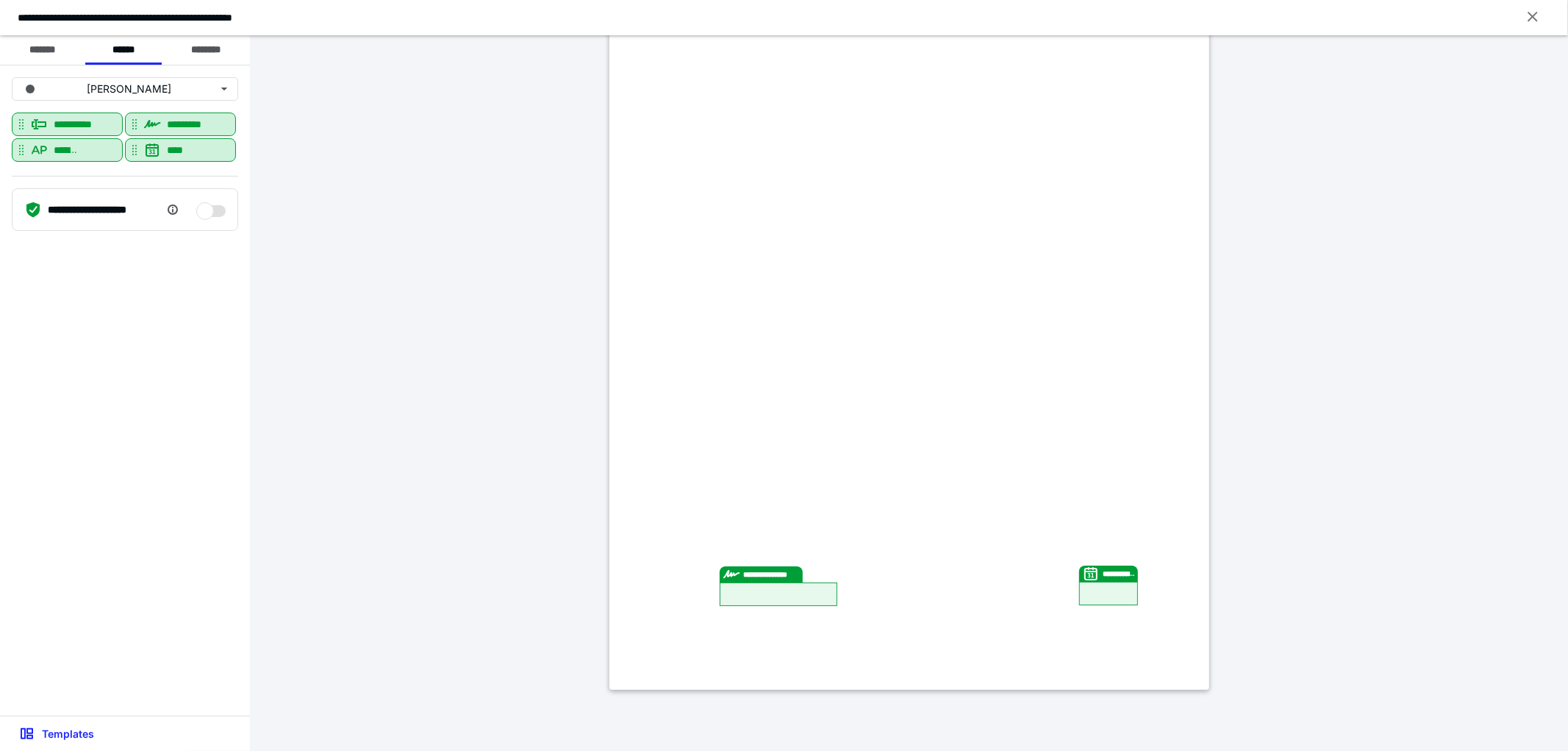 click on "**********" at bounding box center [125, 391] 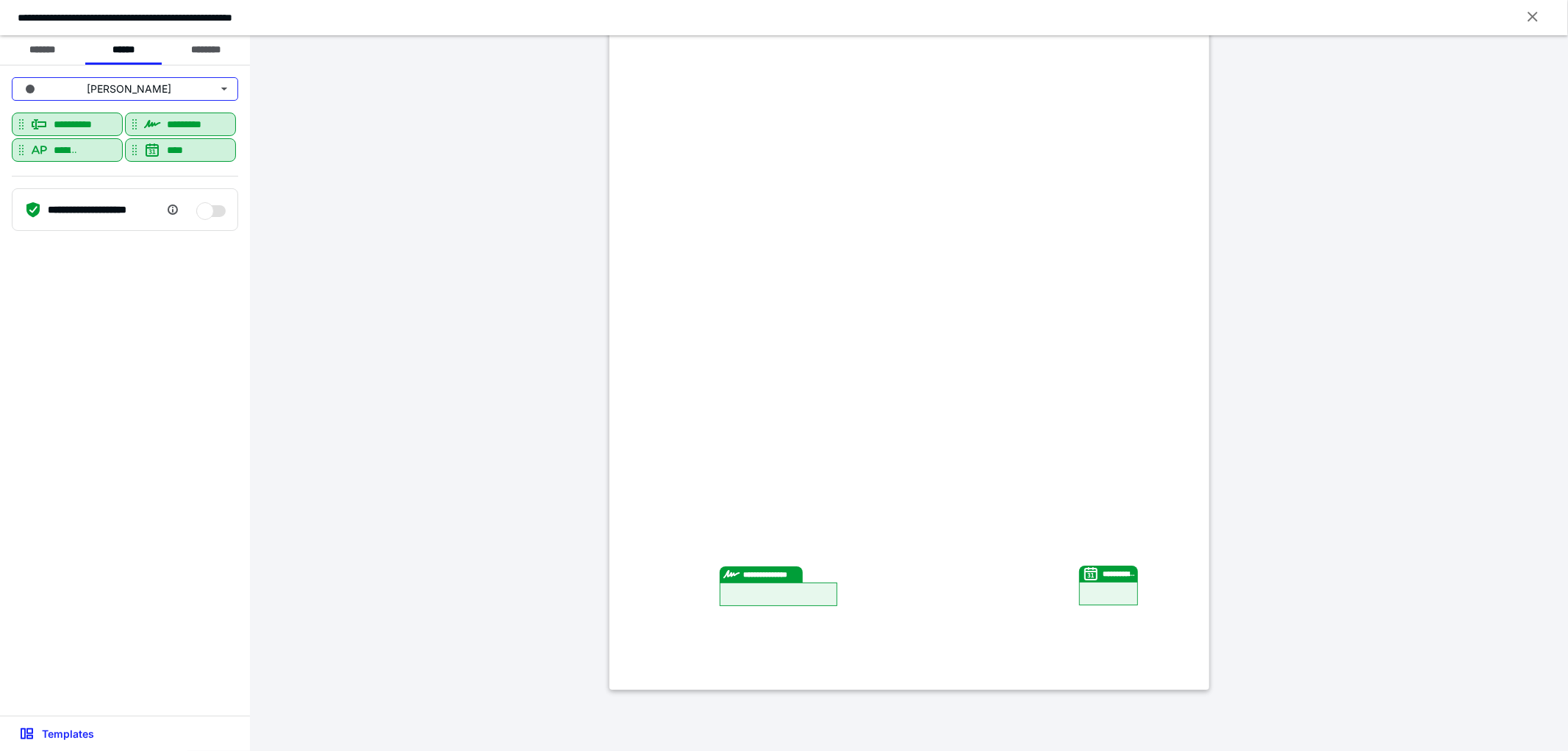 click on "[PERSON_NAME]" at bounding box center (125, 89) 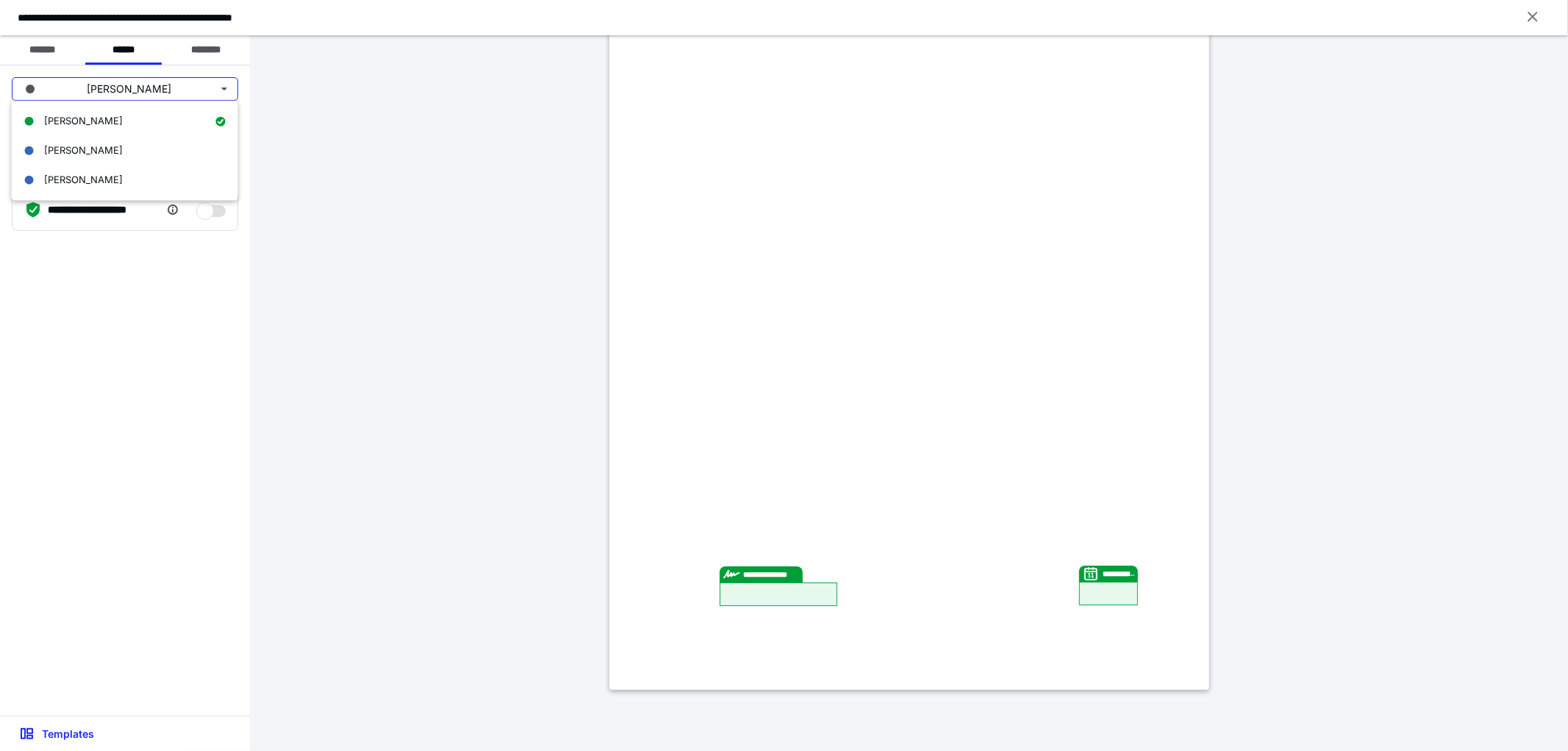 click on "[PERSON_NAME]" at bounding box center [83, 150] 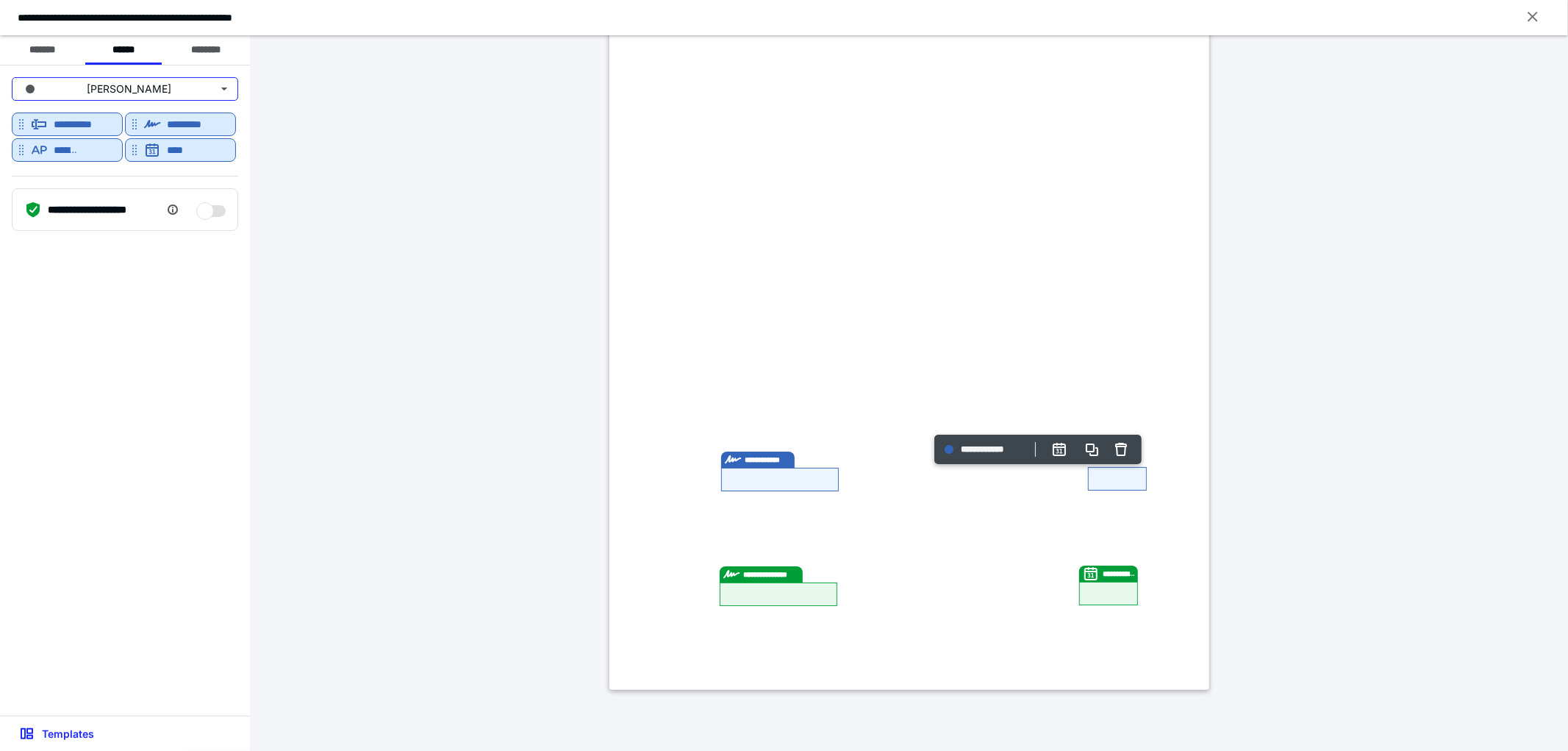 click on "[PERSON_NAME]" at bounding box center (125, 89) 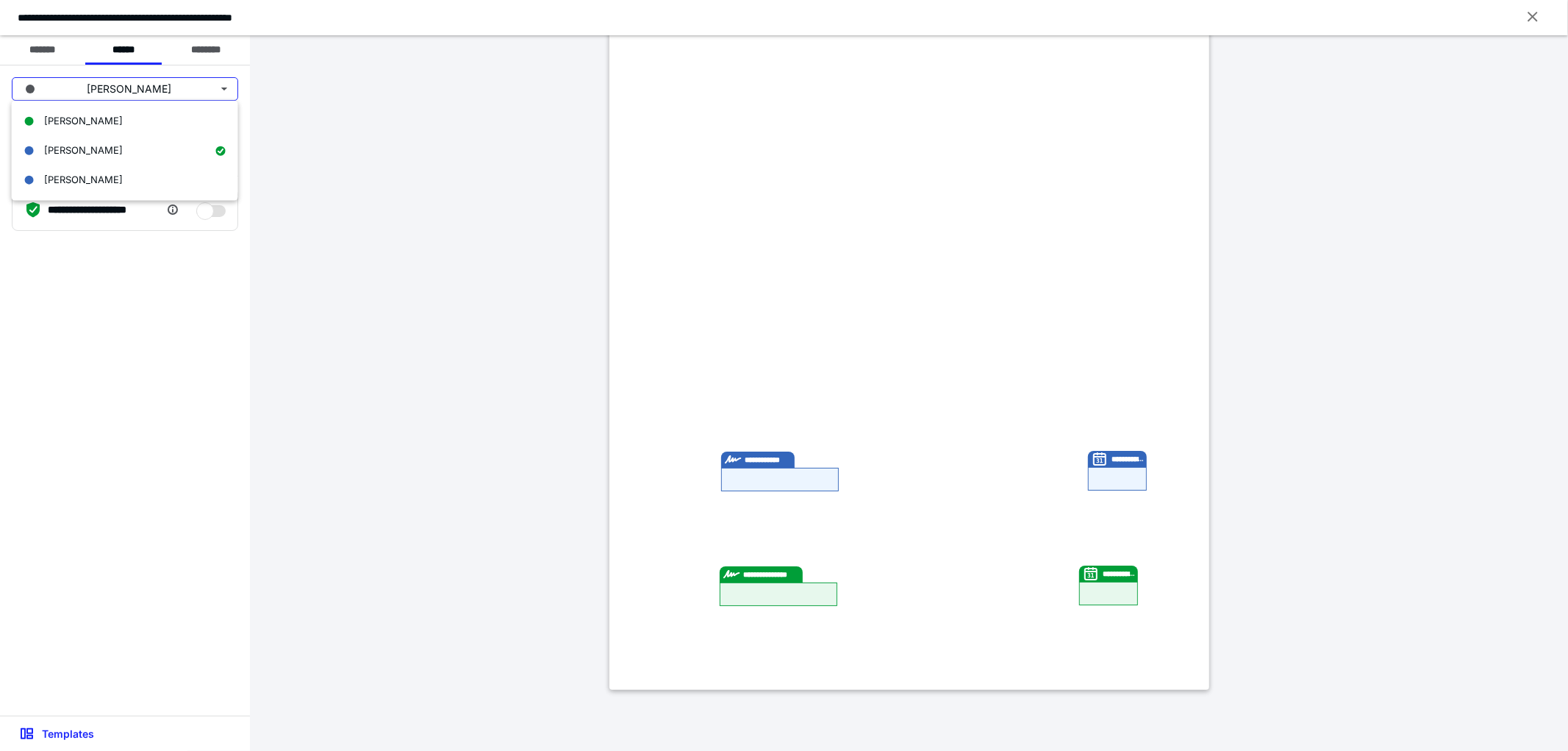 click on "[PERSON_NAME]" at bounding box center (83, 179) 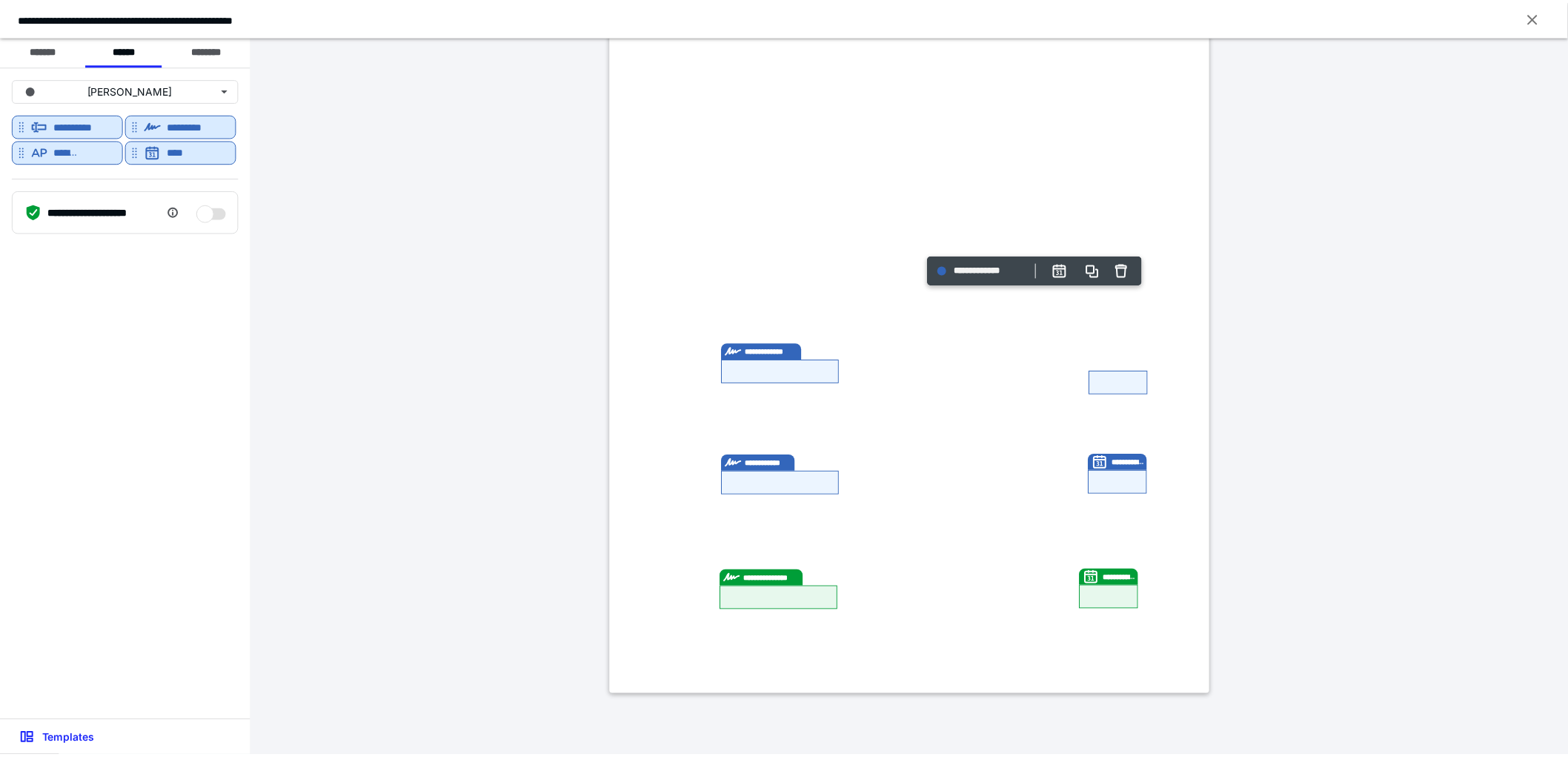 scroll, scrollTop: 292, scrollLeft: 0, axis: vertical 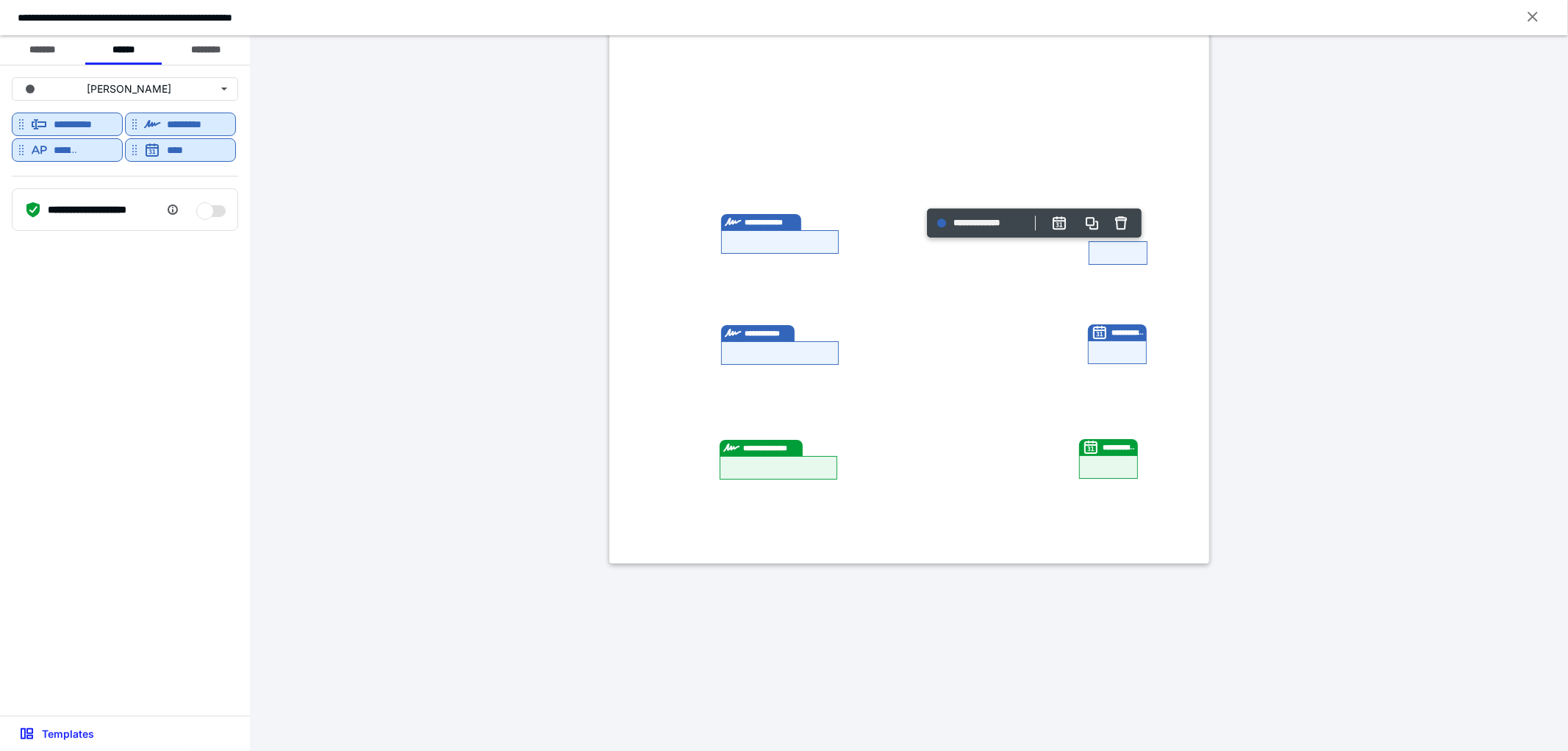 click on "********" at bounding box center [206, 50] 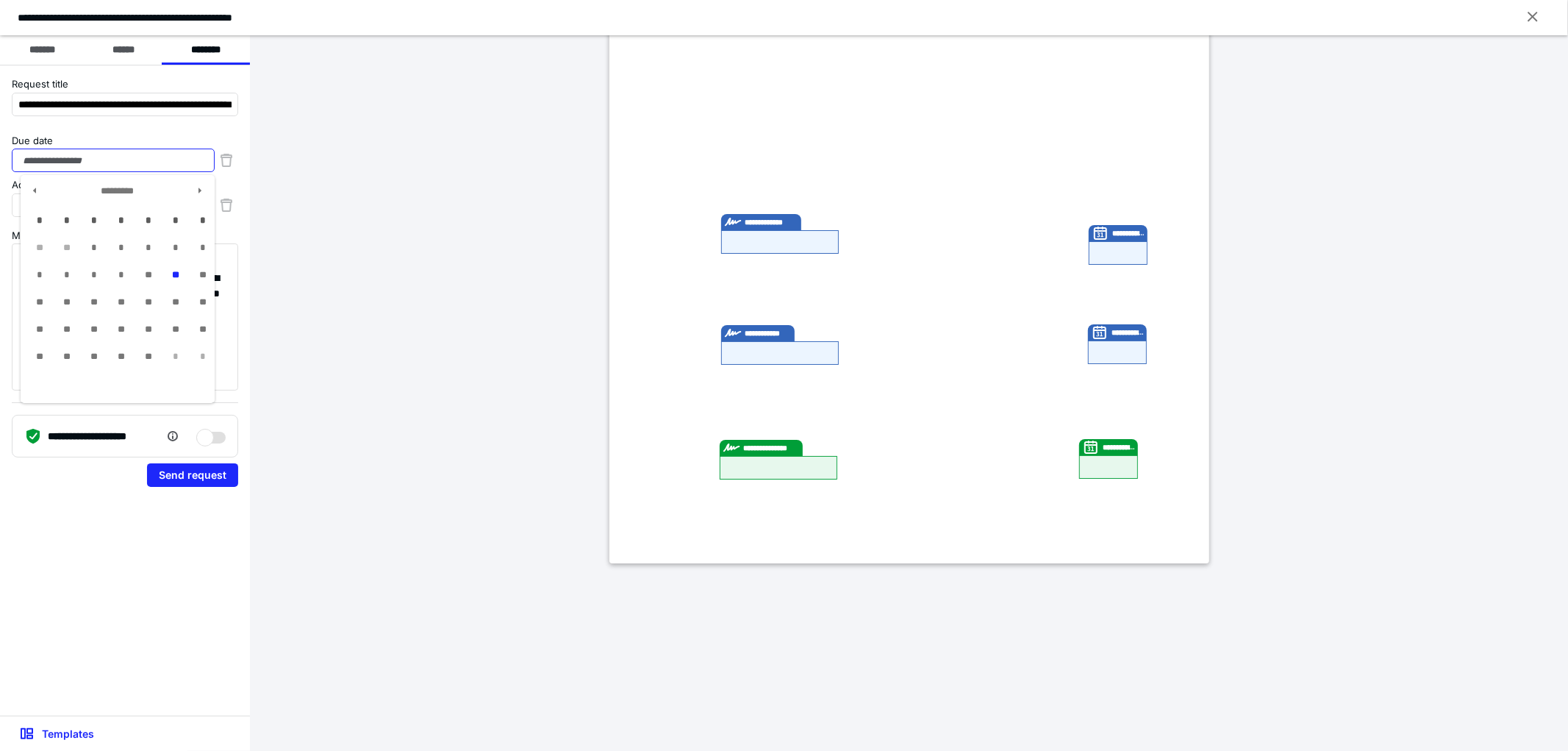click on "Due date" at bounding box center [113, 160] 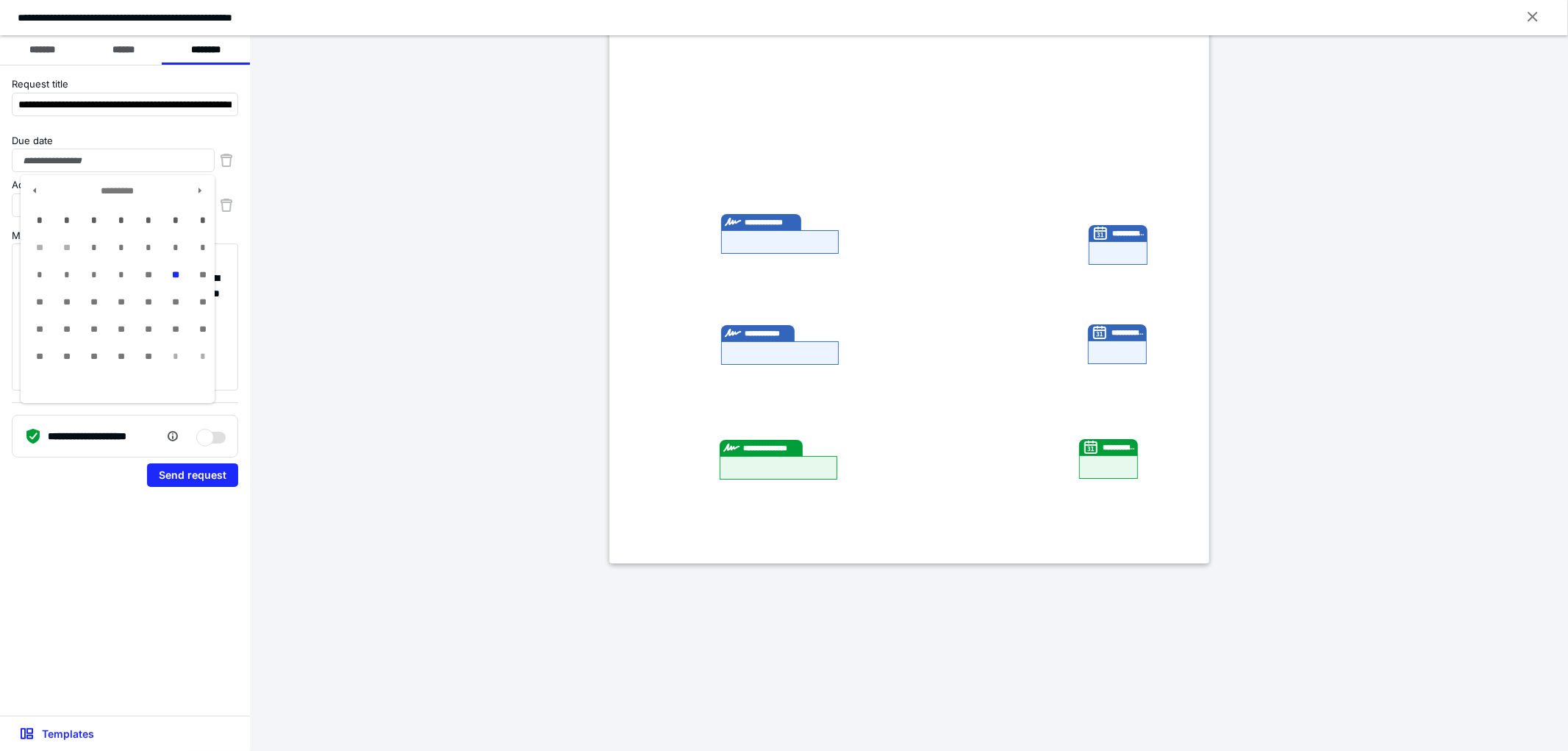 type on "**********" 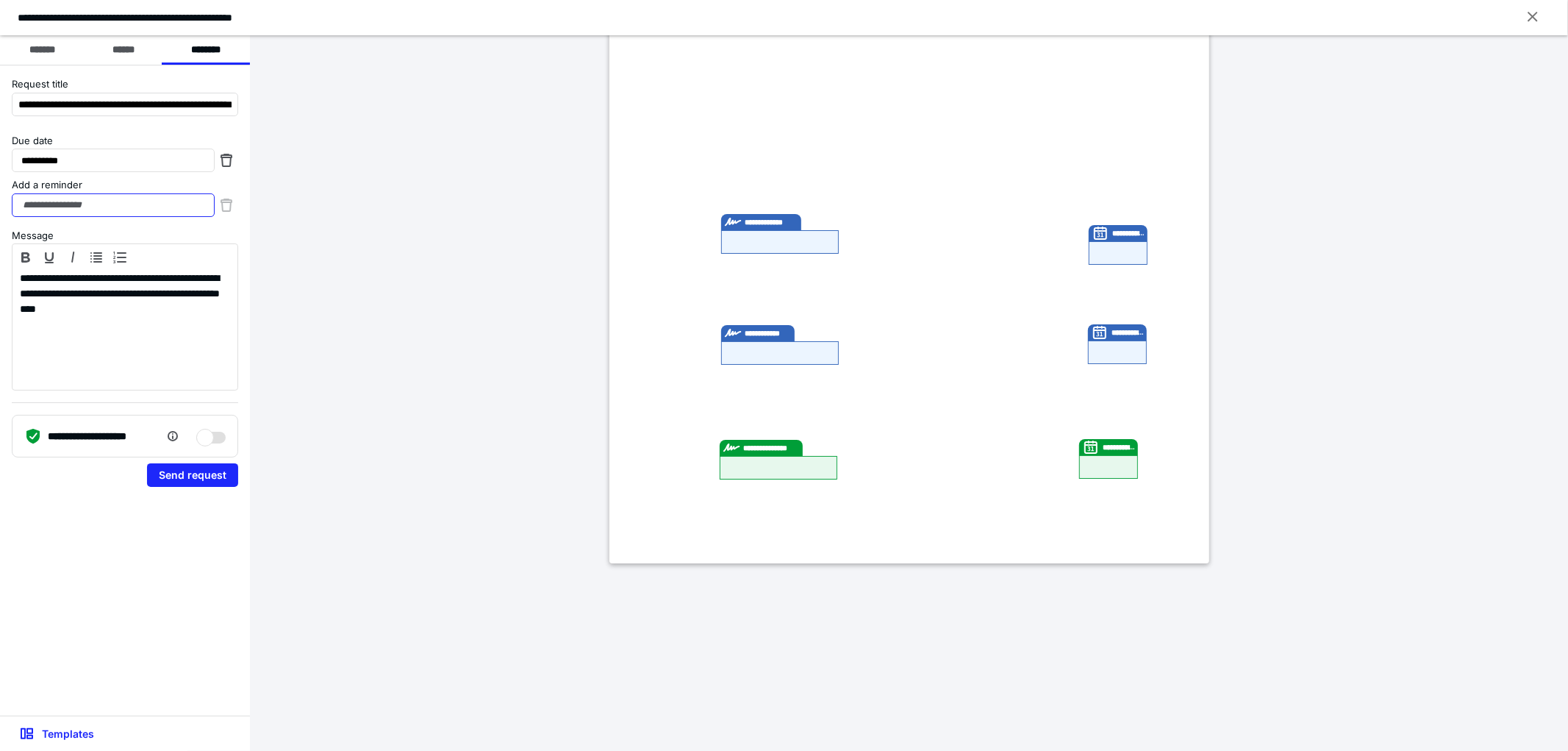 click on "Add a reminder" at bounding box center (113, 205) 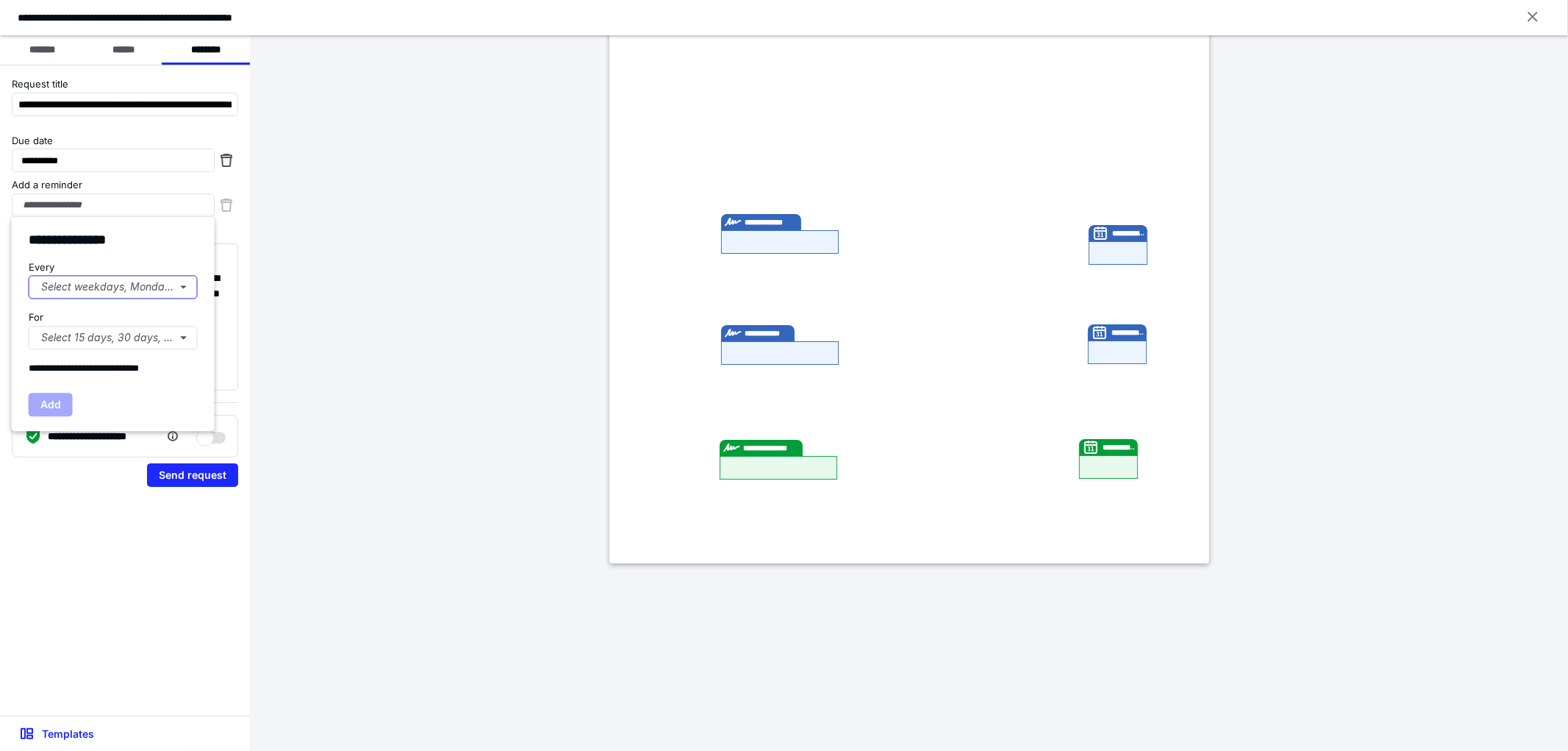 click on "Select weekdays, Mondays, or Tues..." at bounding box center [113, 288] 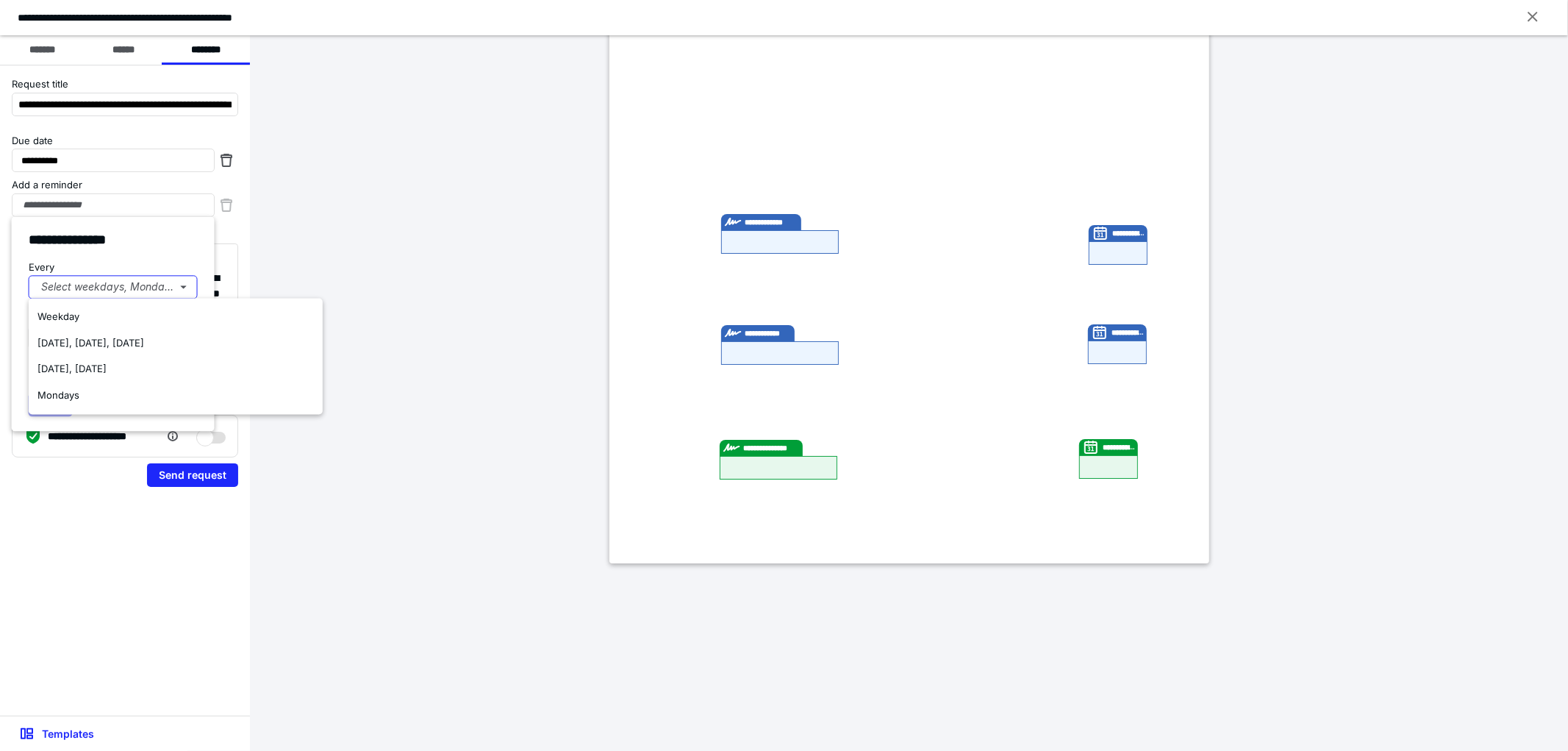 click on "[DATE], [DATE], [DATE]" at bounding box center [90, 343] 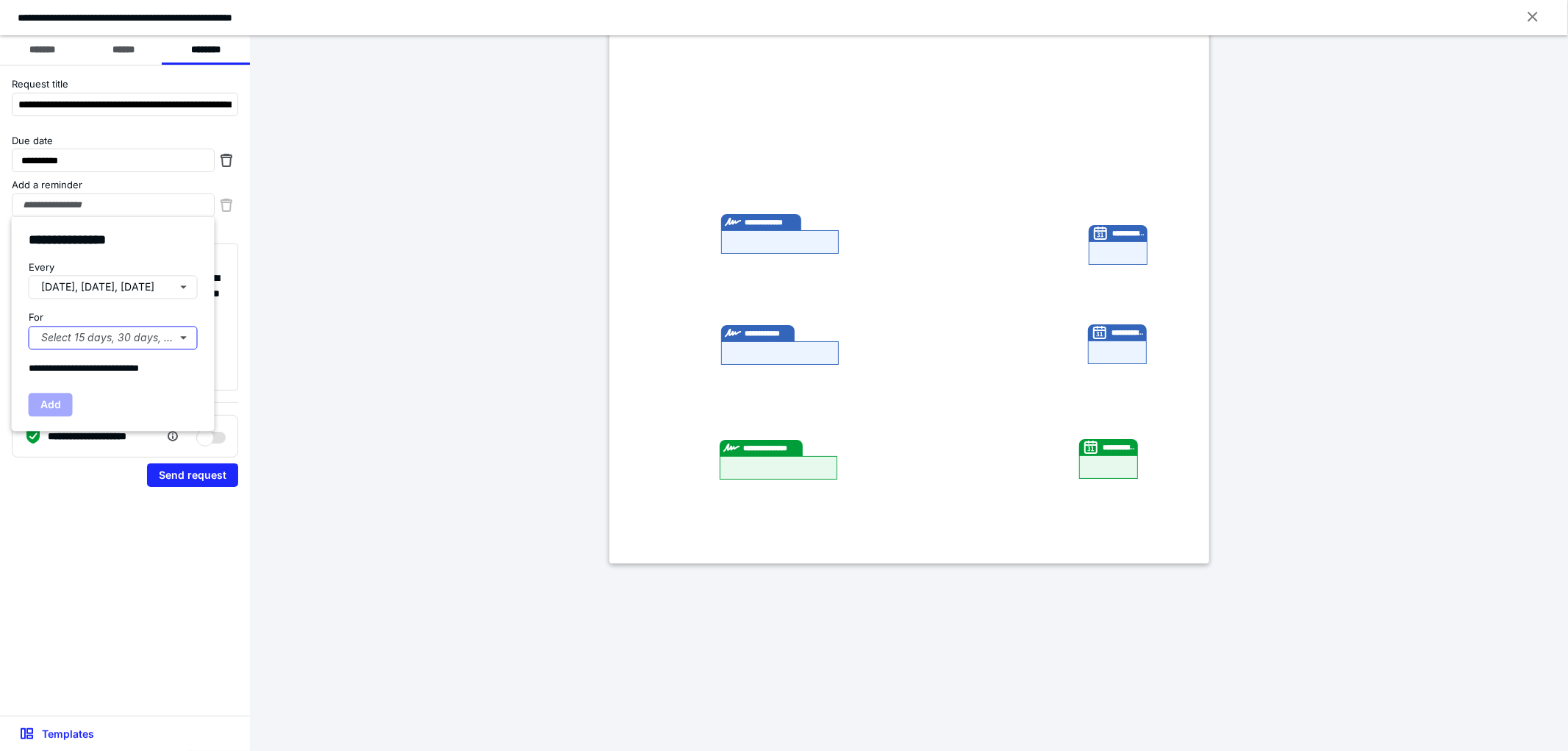 click on "Select 15 days, 30 days, or 45 days..." at bounding box center (113, 338) 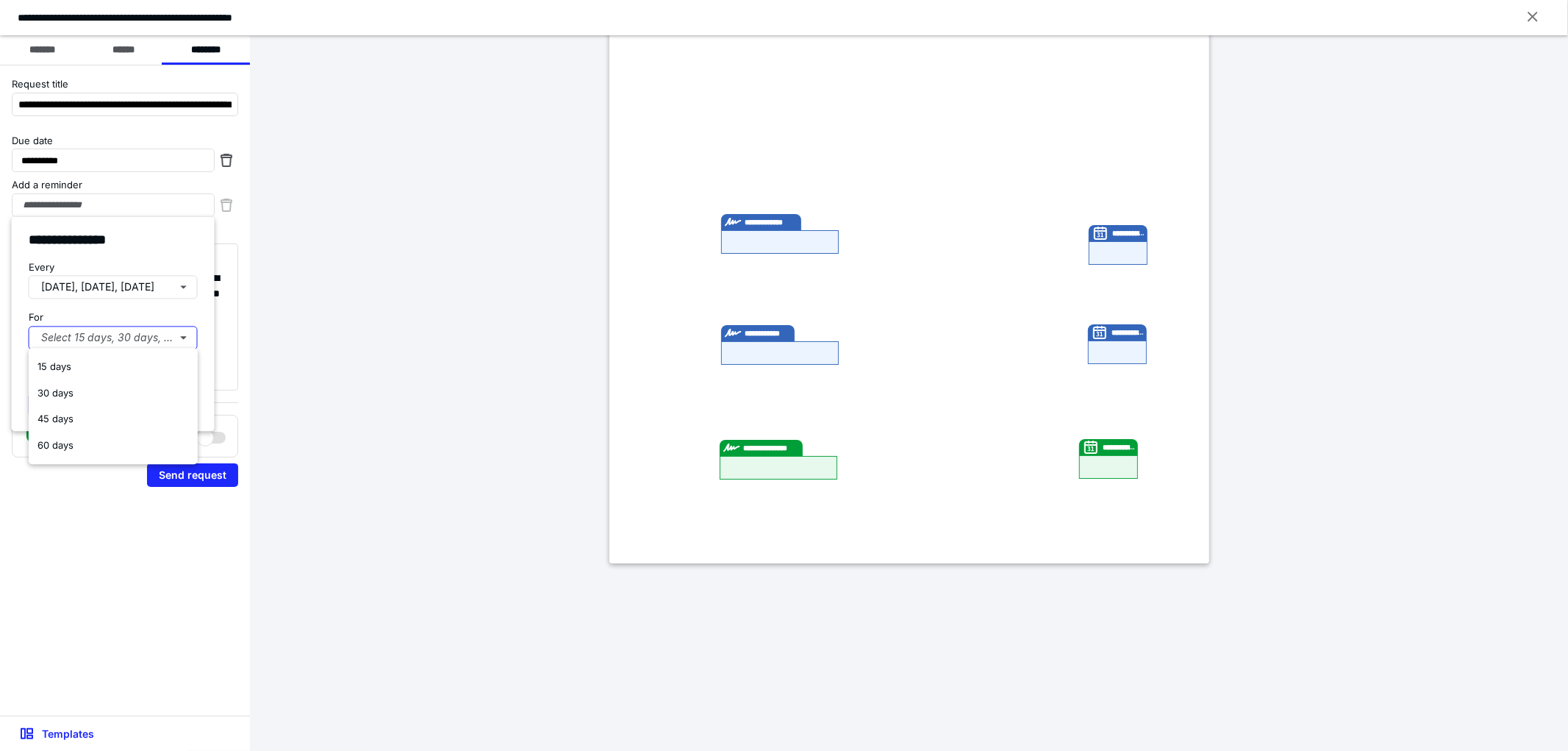 click on "15 days" at bounding box center [113, 367] 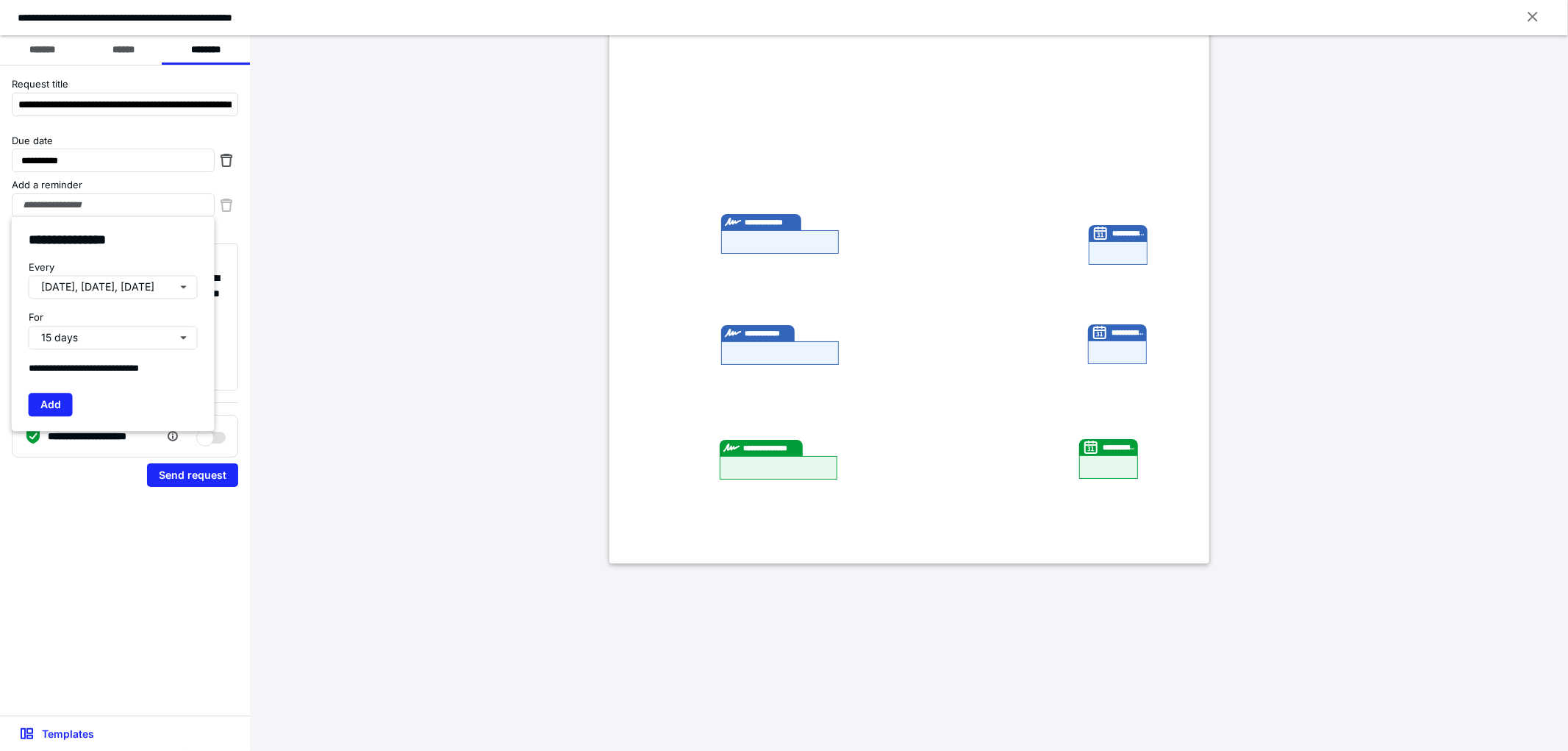 click on "Add" at bounding box center (51, 405) 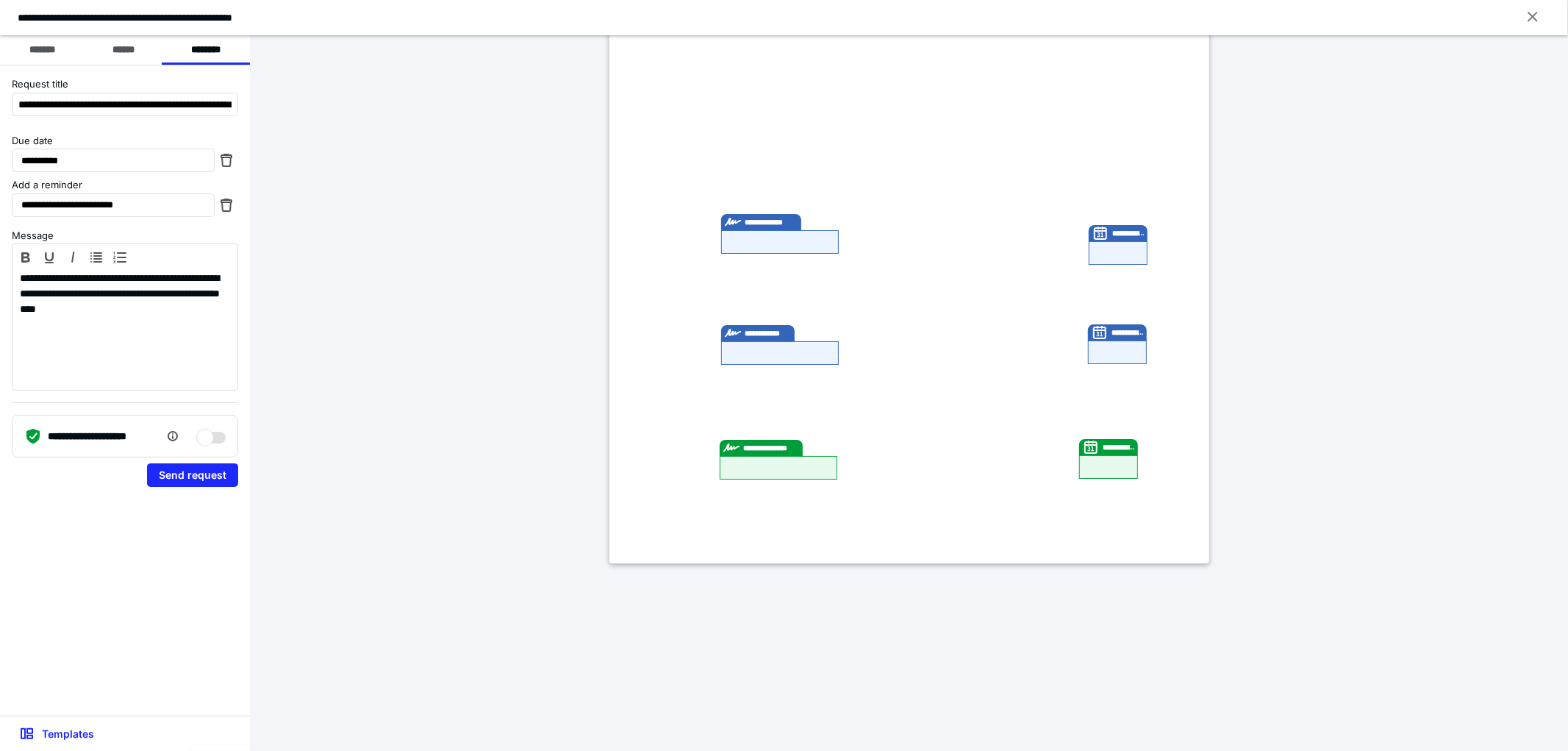 click on "Send request" at bounding box center [193, 475] 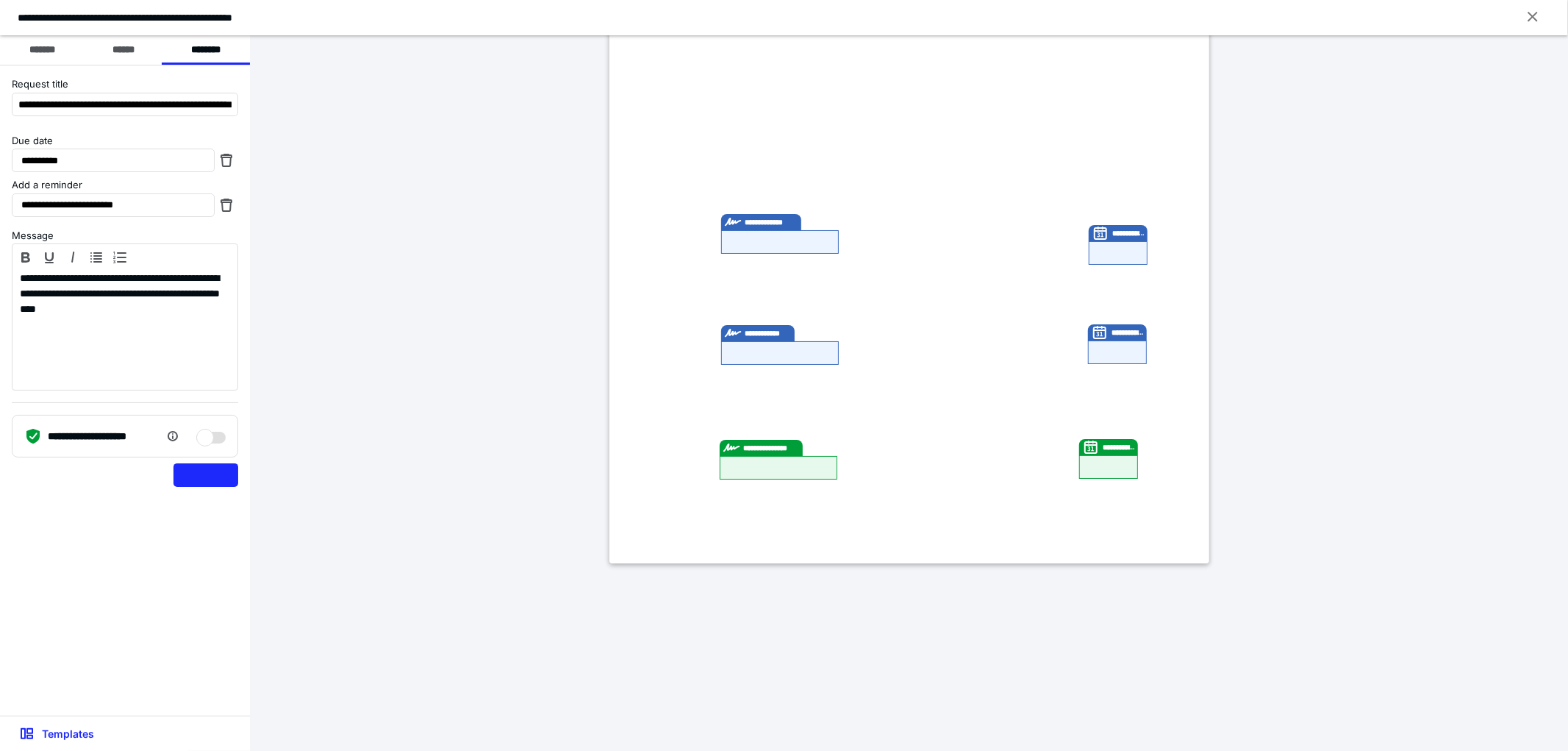click at bounding box center [206, 475] 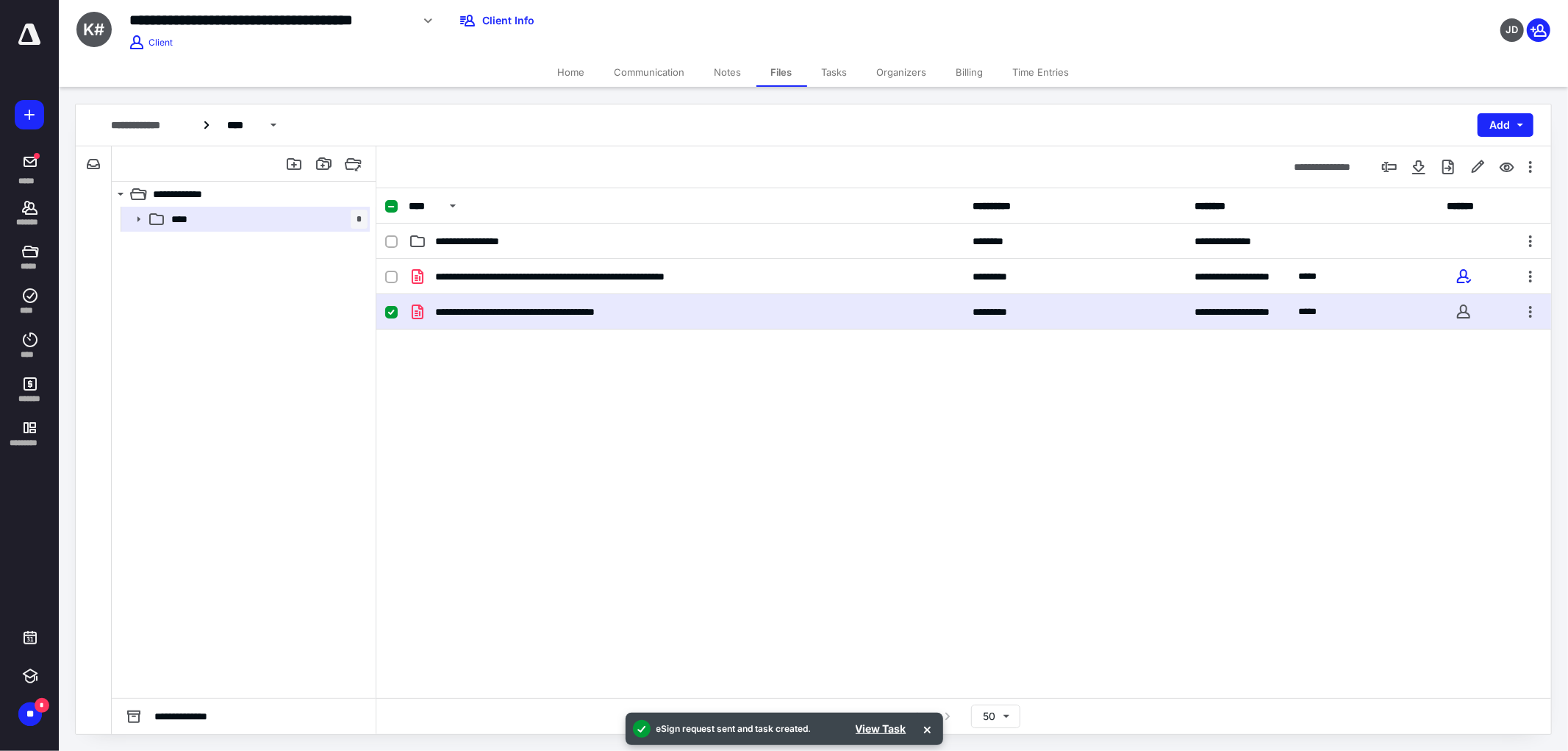 click on "Tasks" at bounding box center (834, 72) 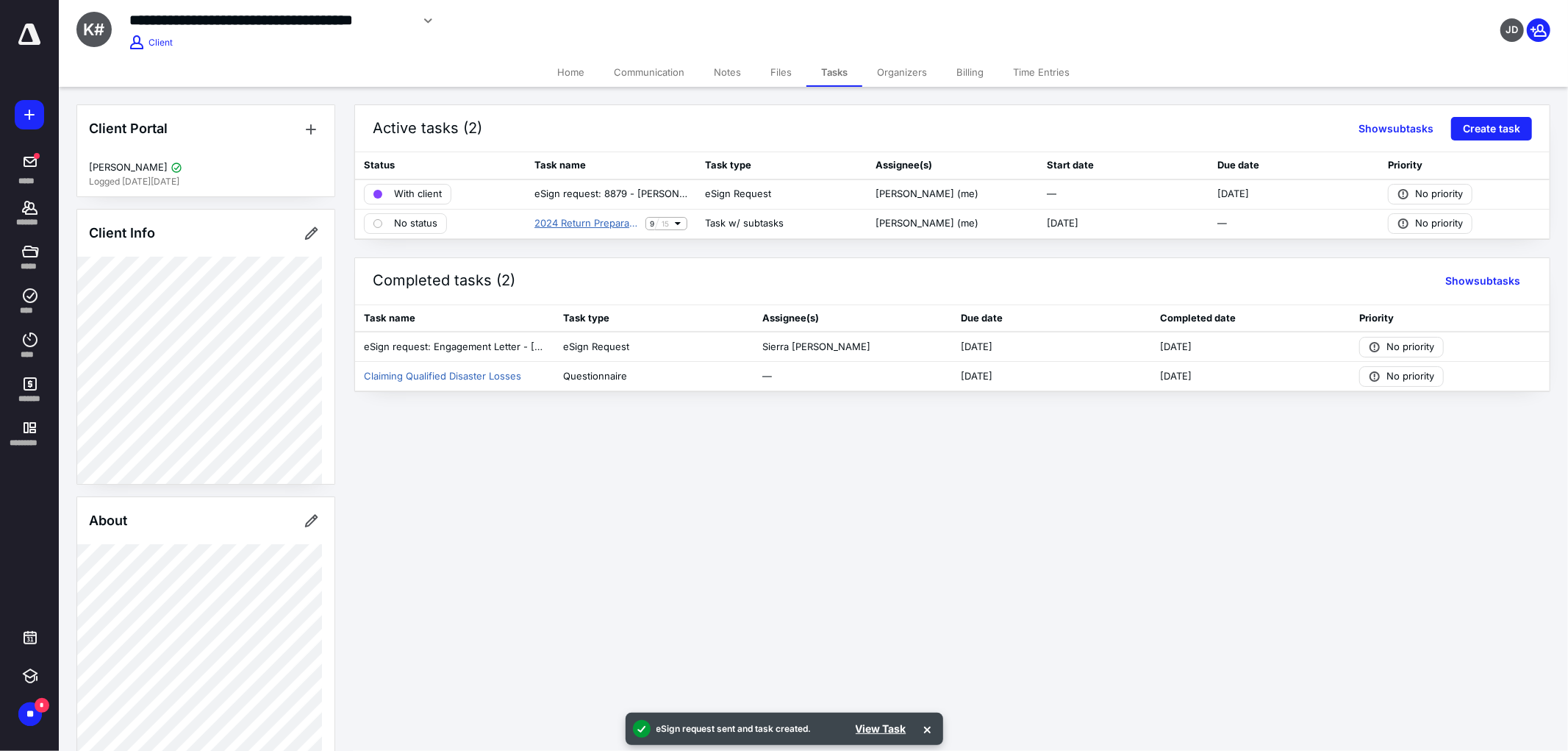 click on "2024 Return Preparation" at bounding box center [587, 224] 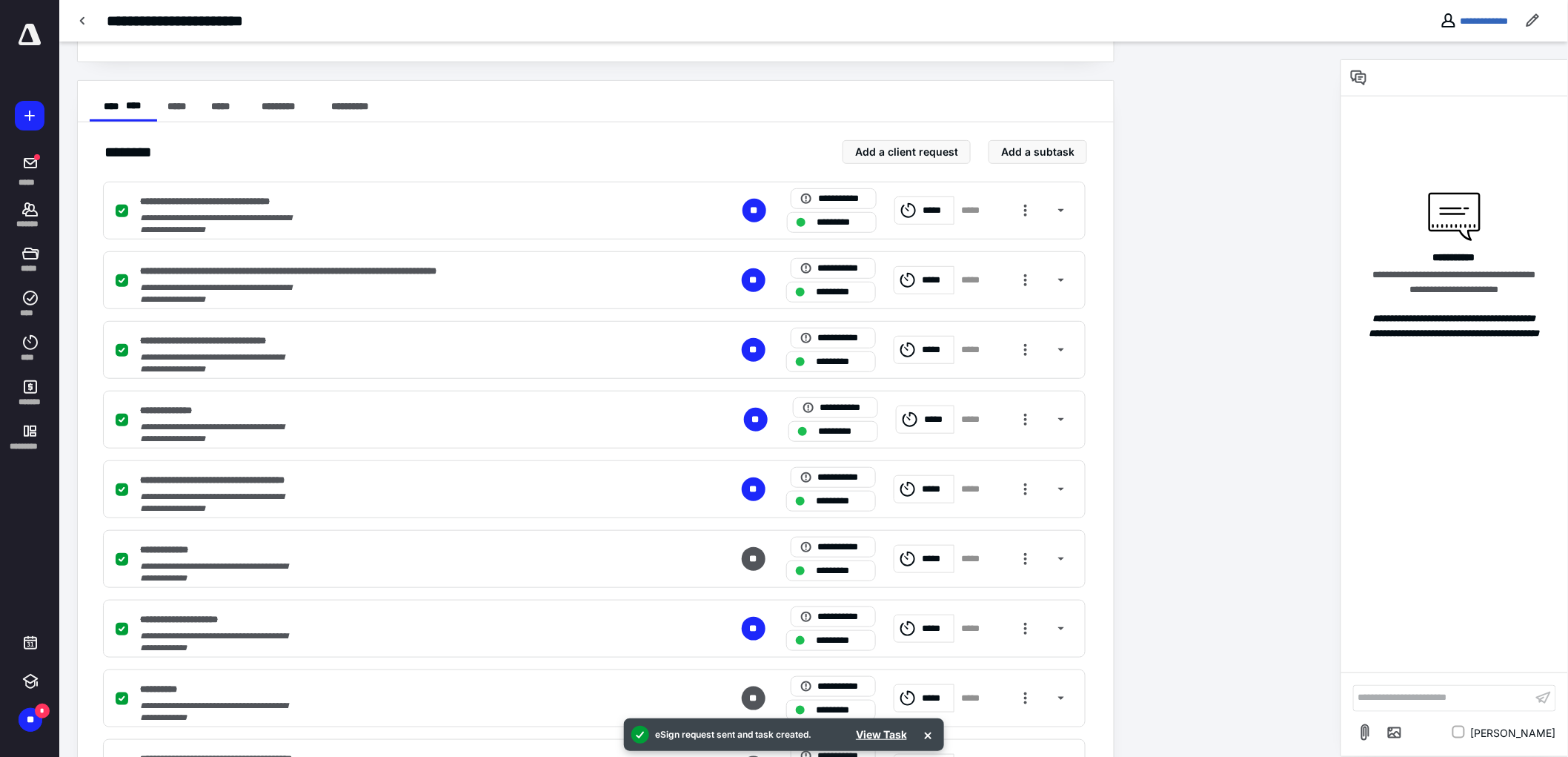 scroll, scrollTop: 658, scrollLeft: 0, axis: vertical 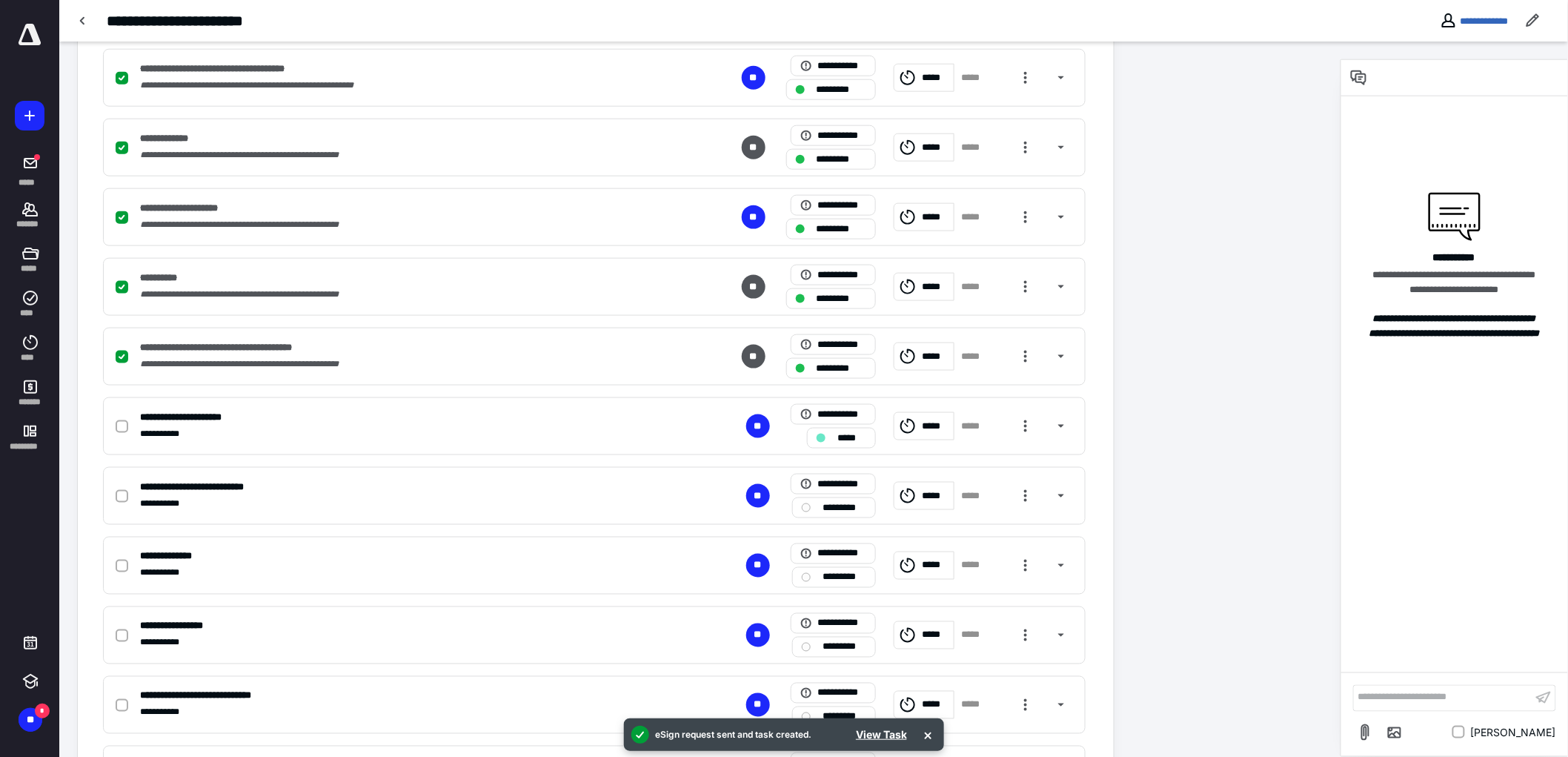 click on "**********" at bounding box center [594, 426] 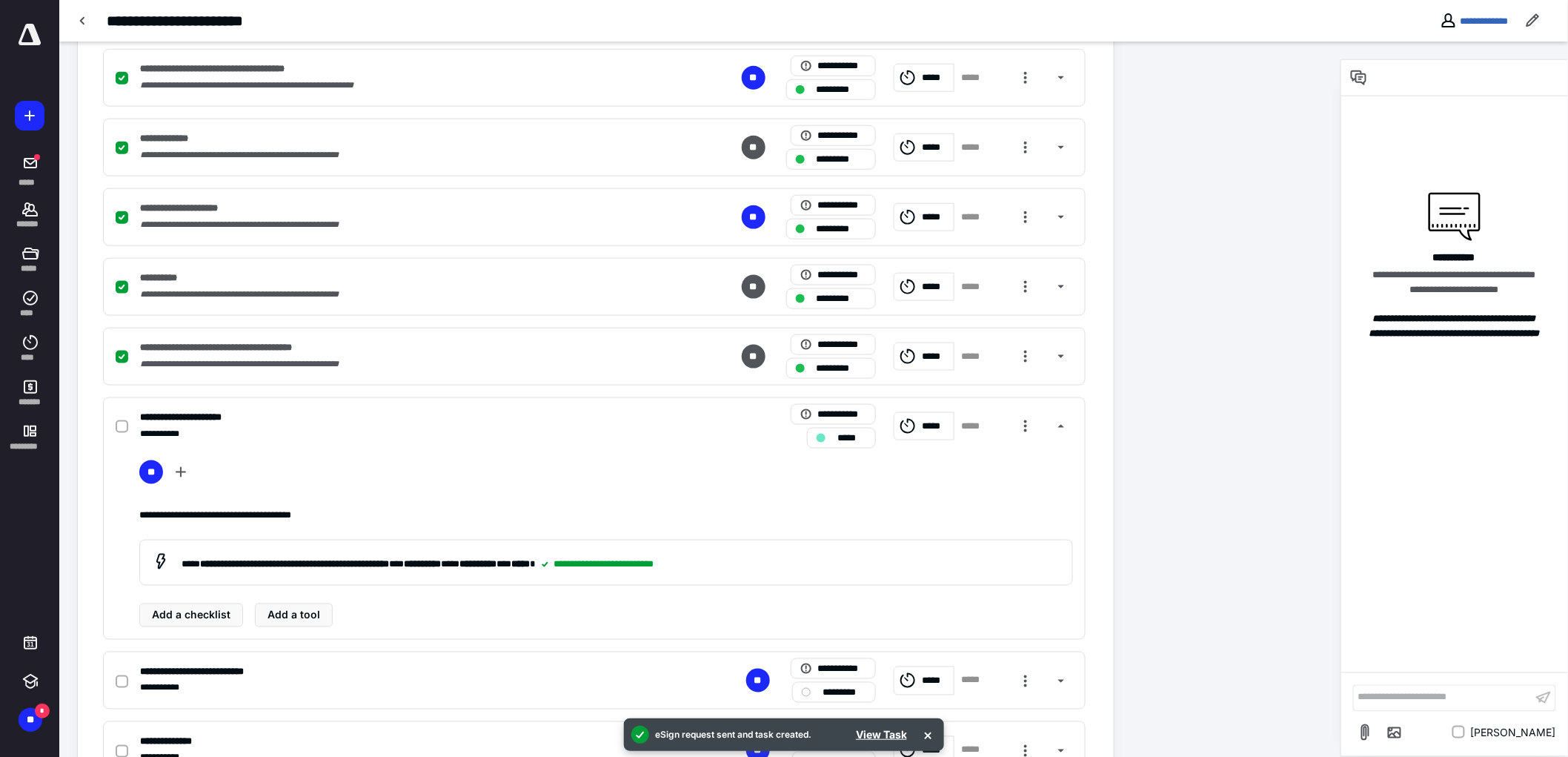 click at bounding box center [122, 427] 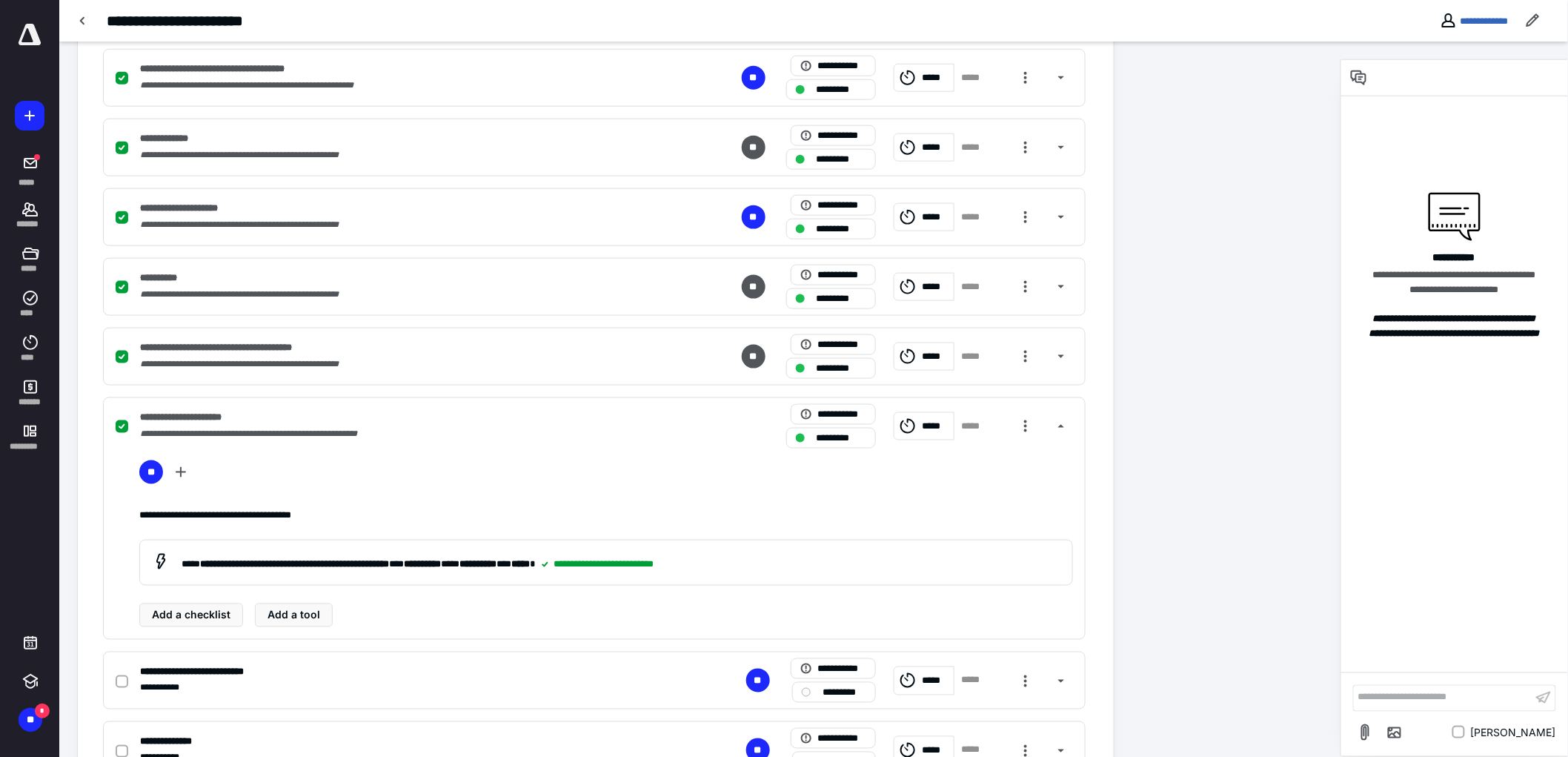 click 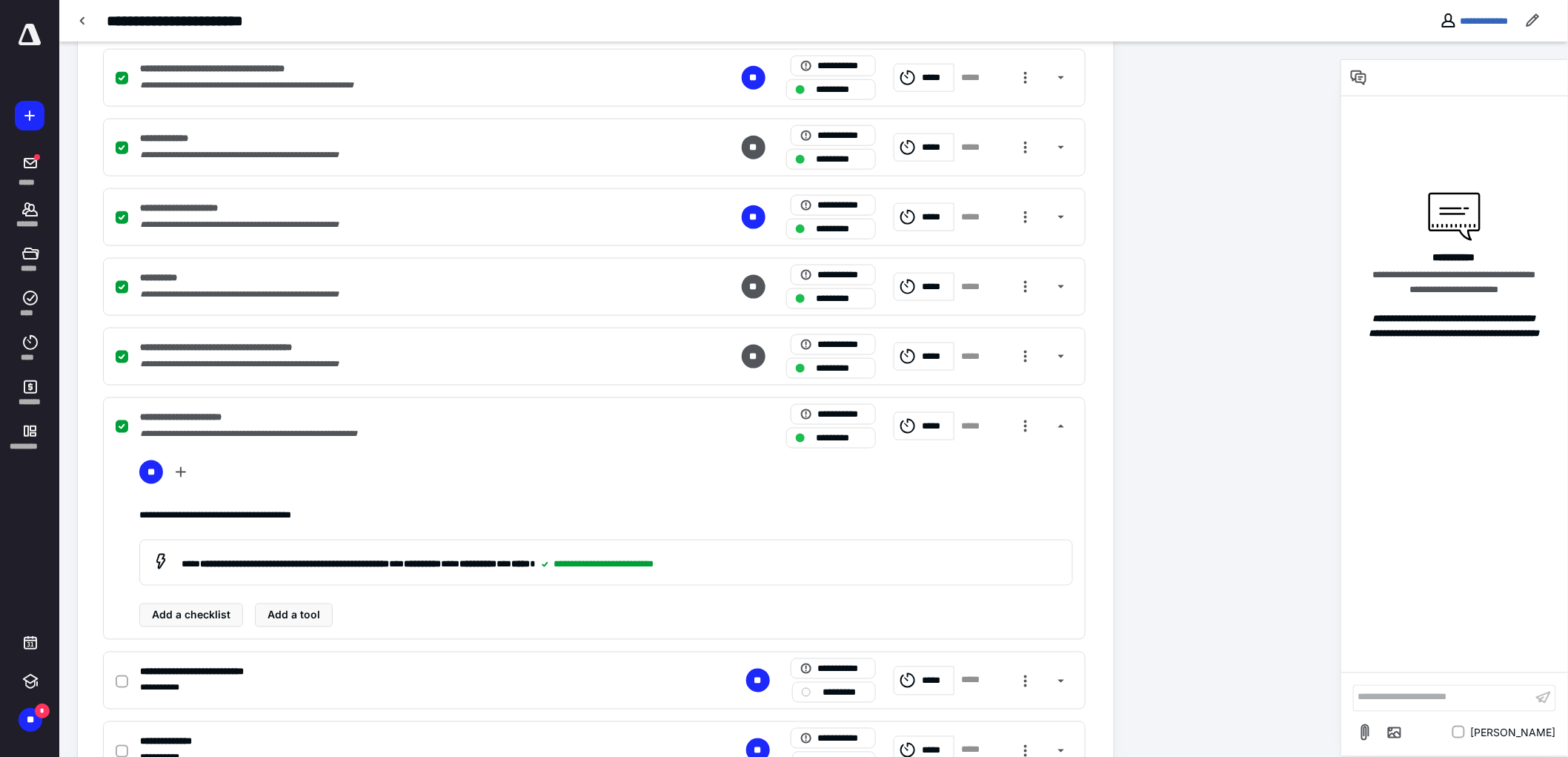 click at bounding box center (122, 681) 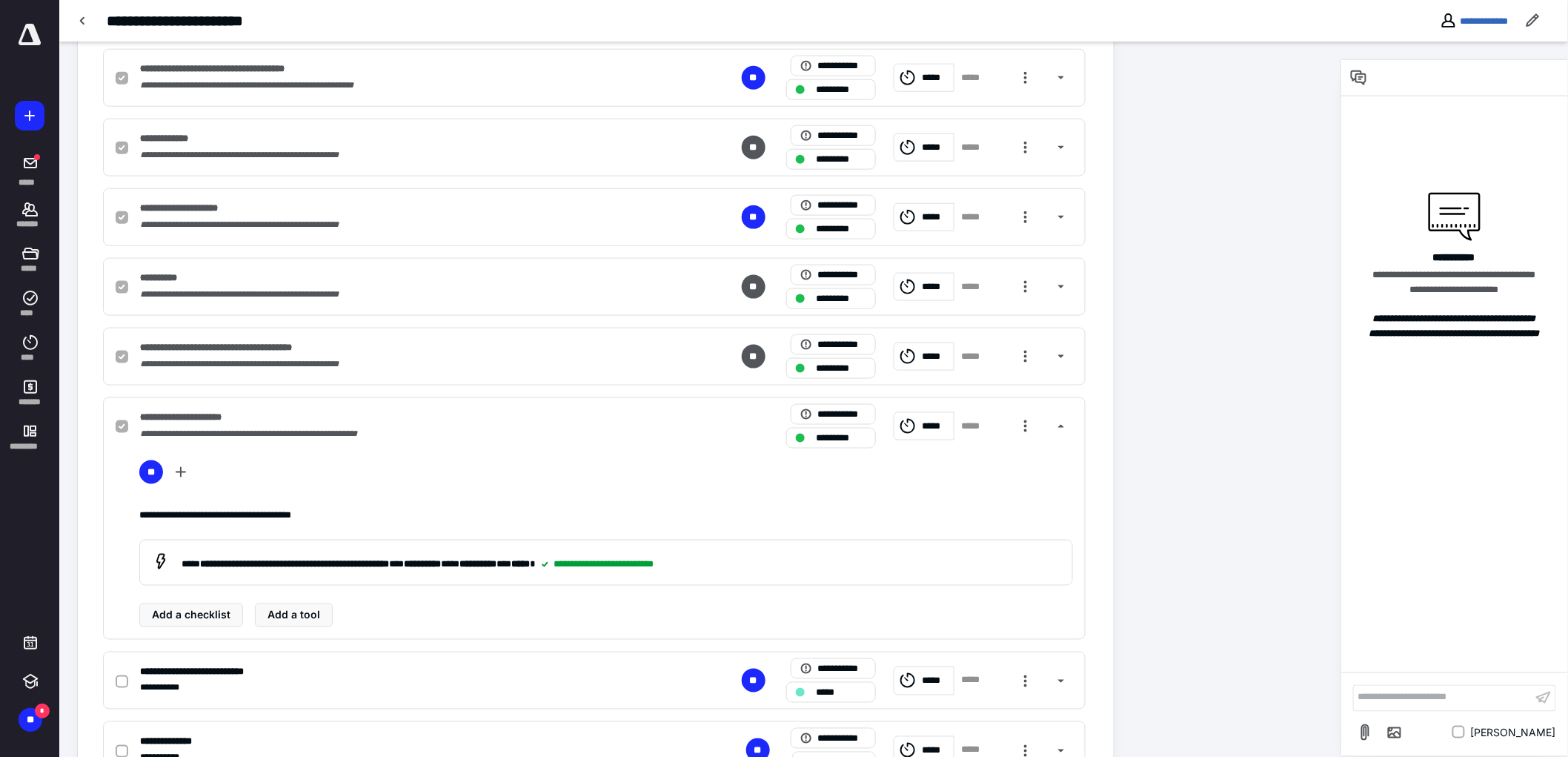 checkbox on "true" 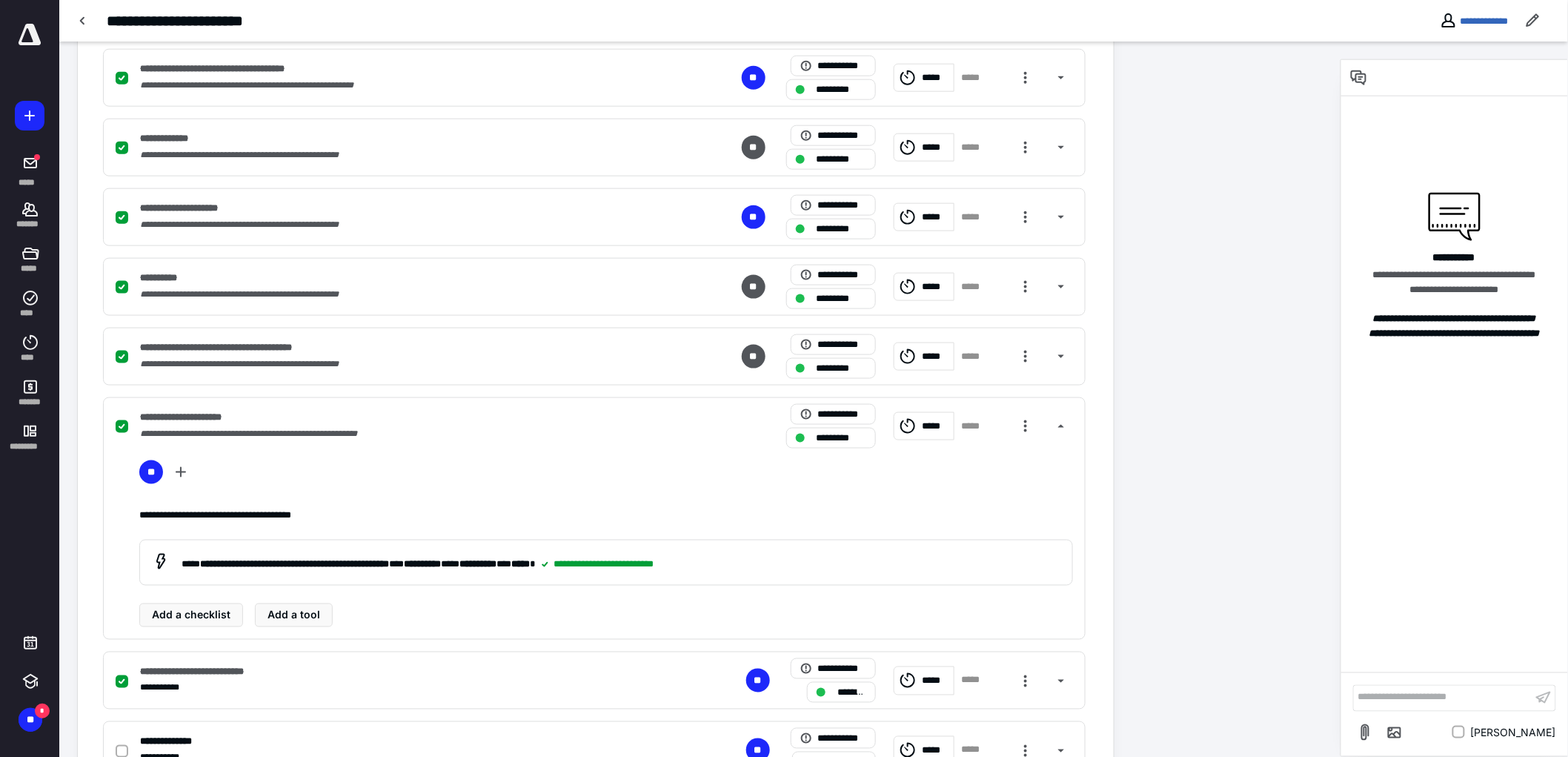 scroll, scrollTop: 928, scrollLeft: 0, axis: vertical 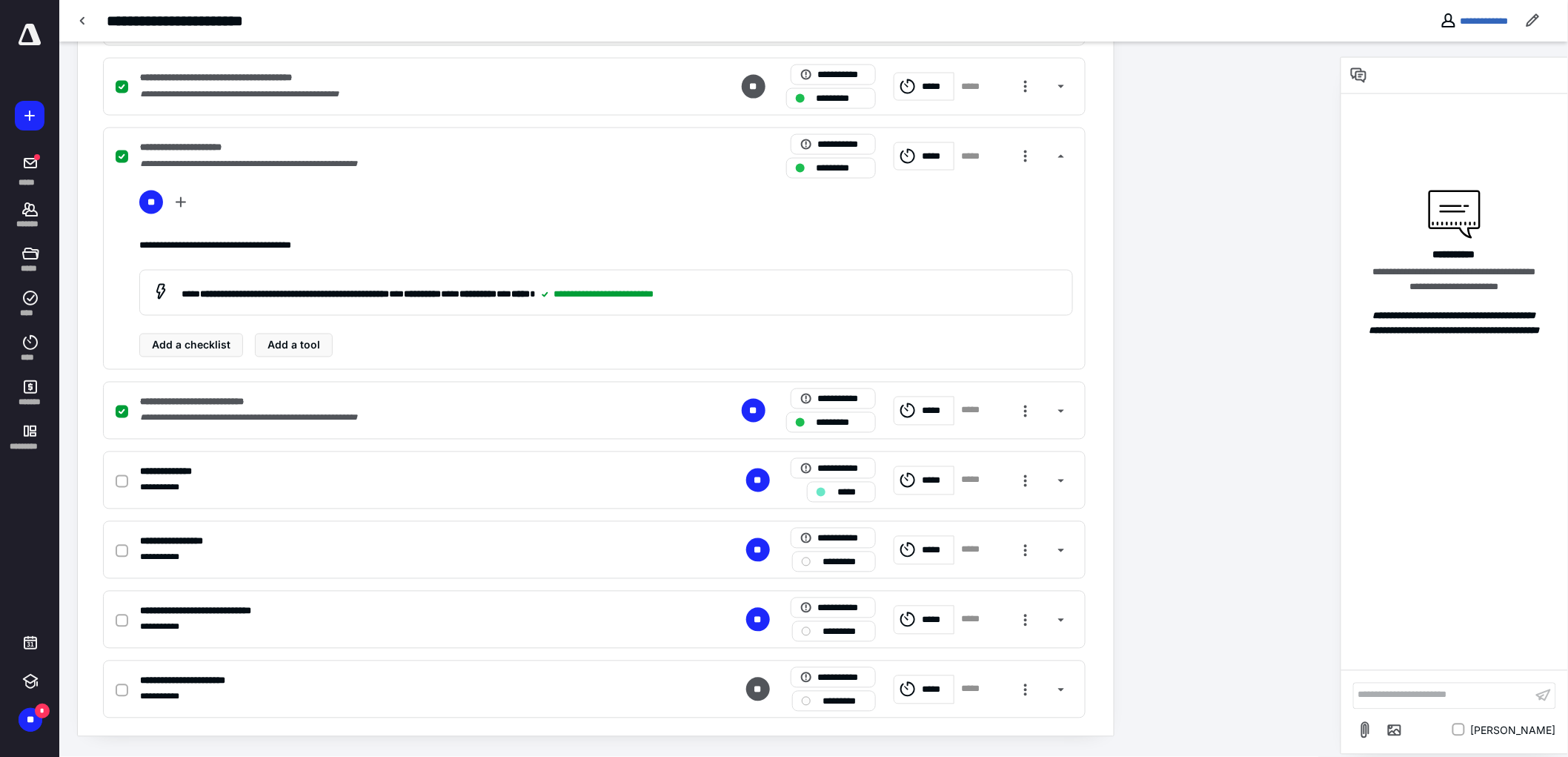 click 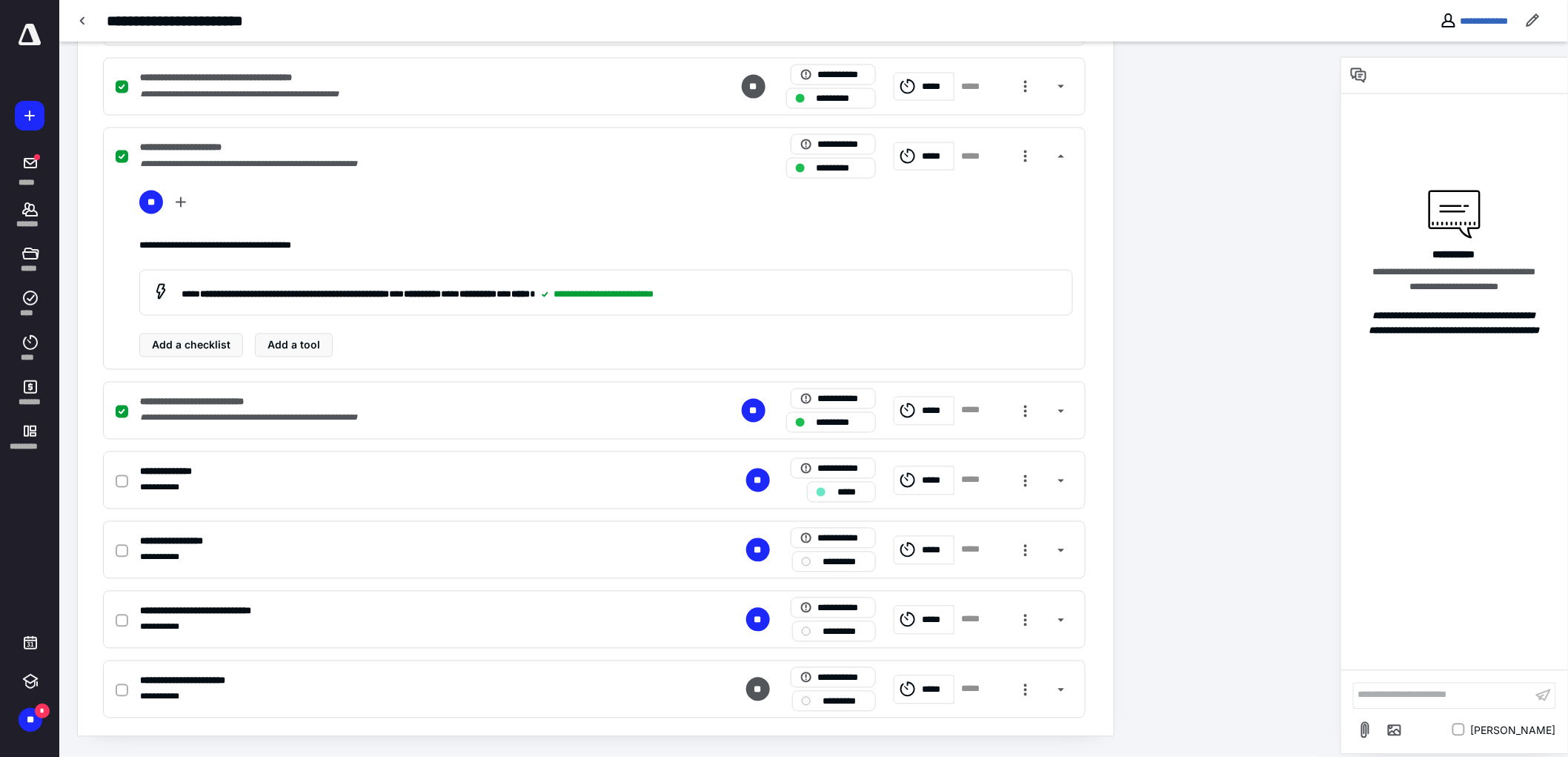 click at bounding box center (122, 481) 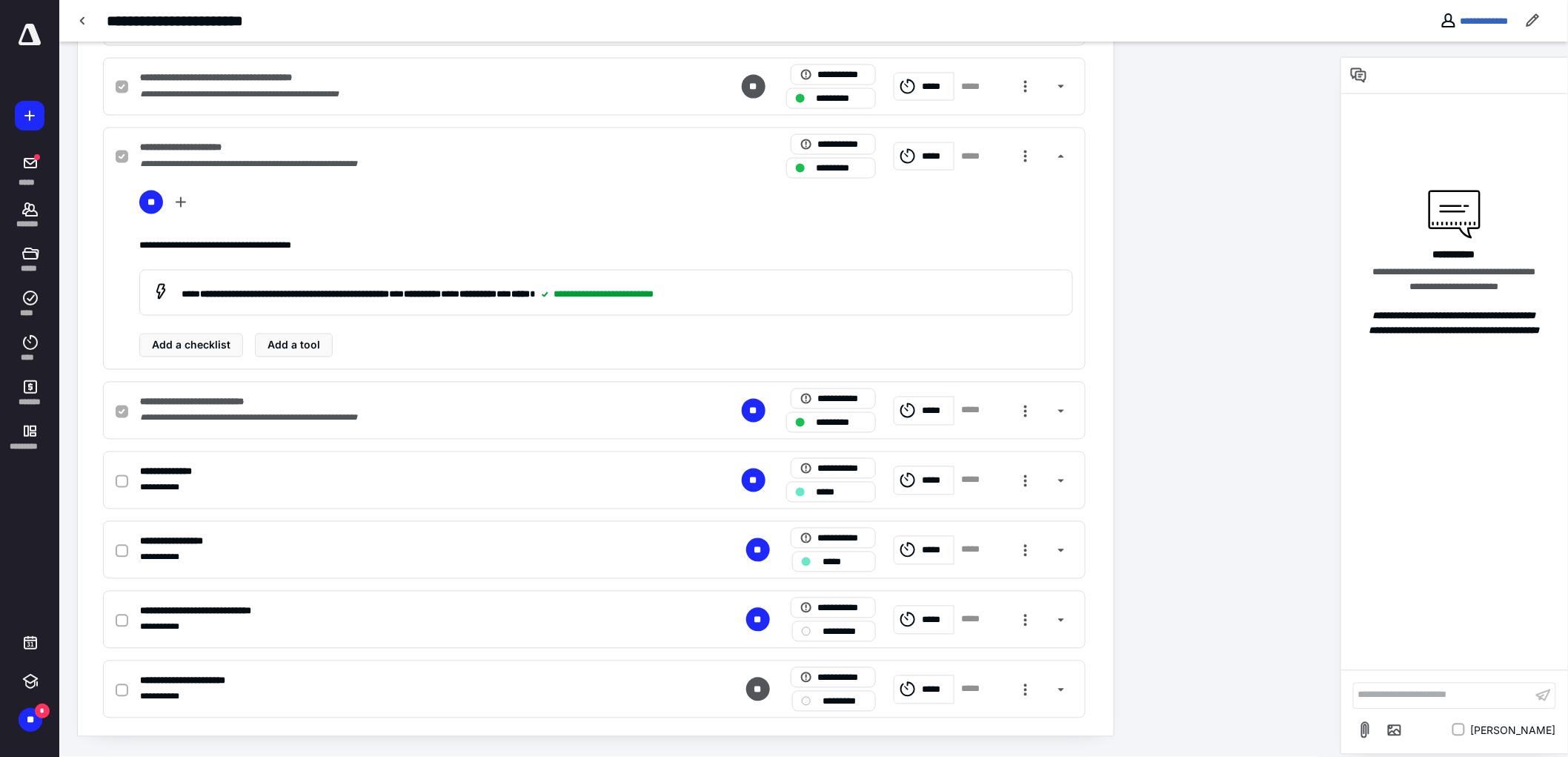 checkbox on "true" 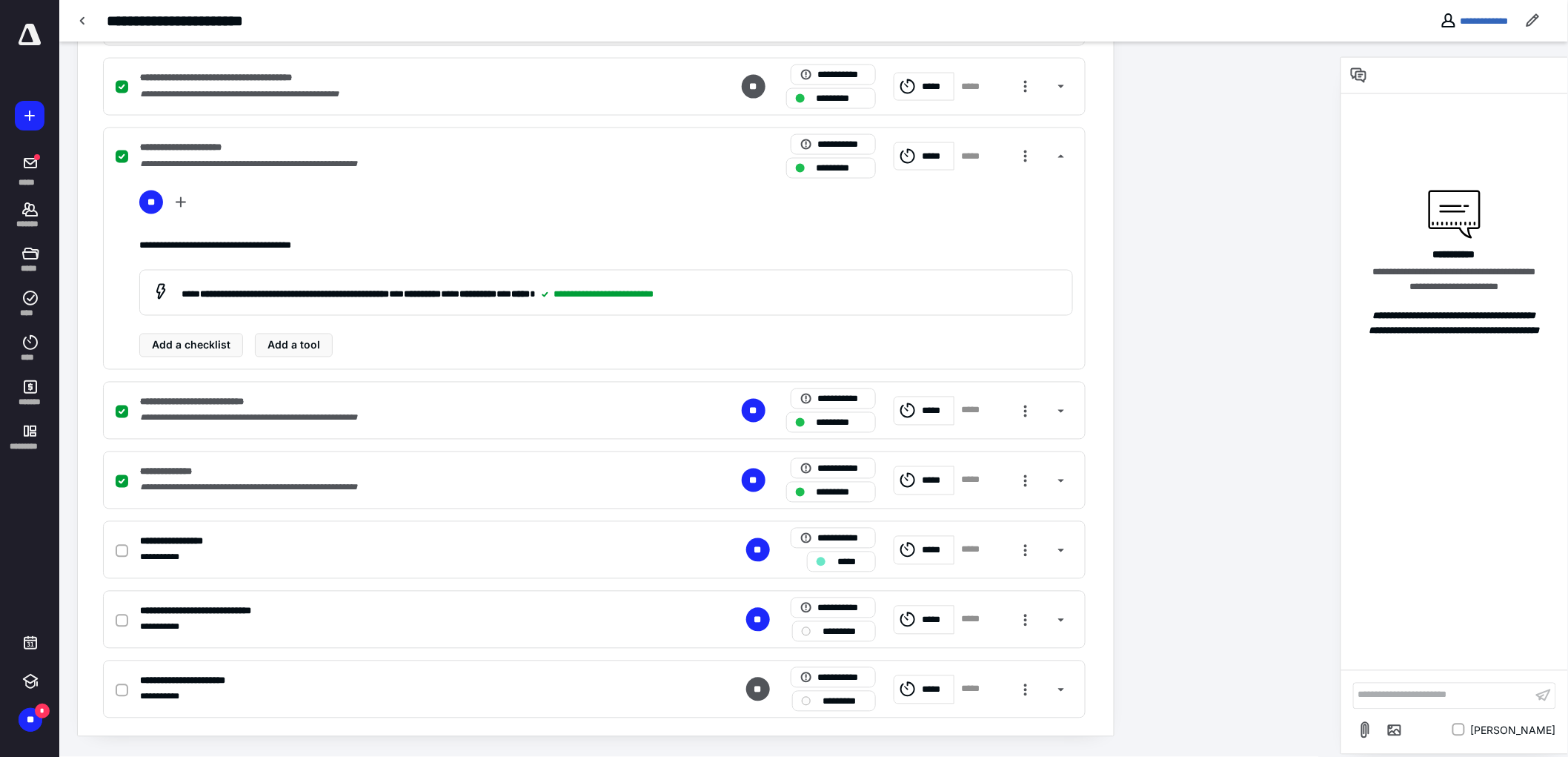 click 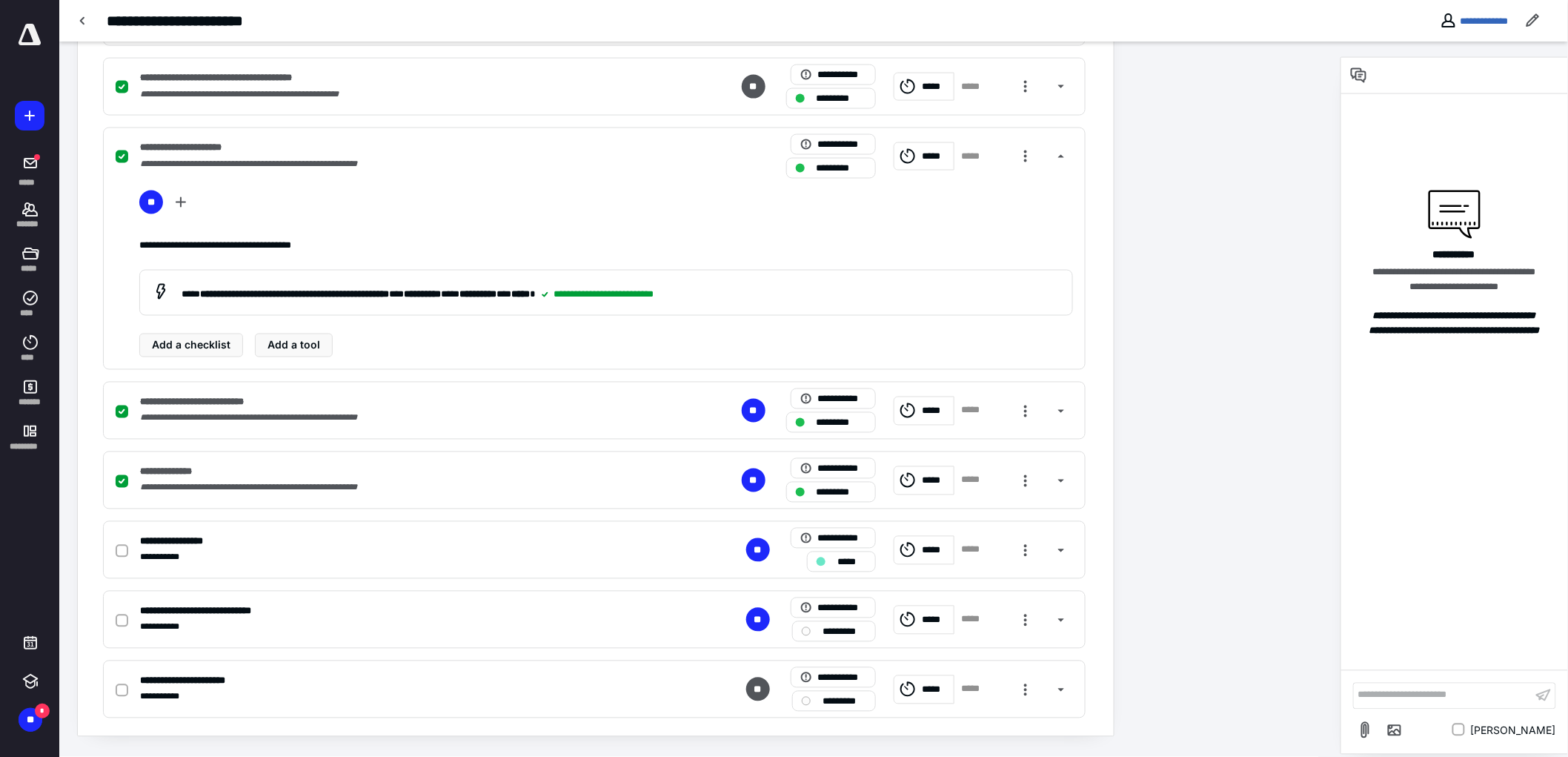 click at bounding box center [122, 551] 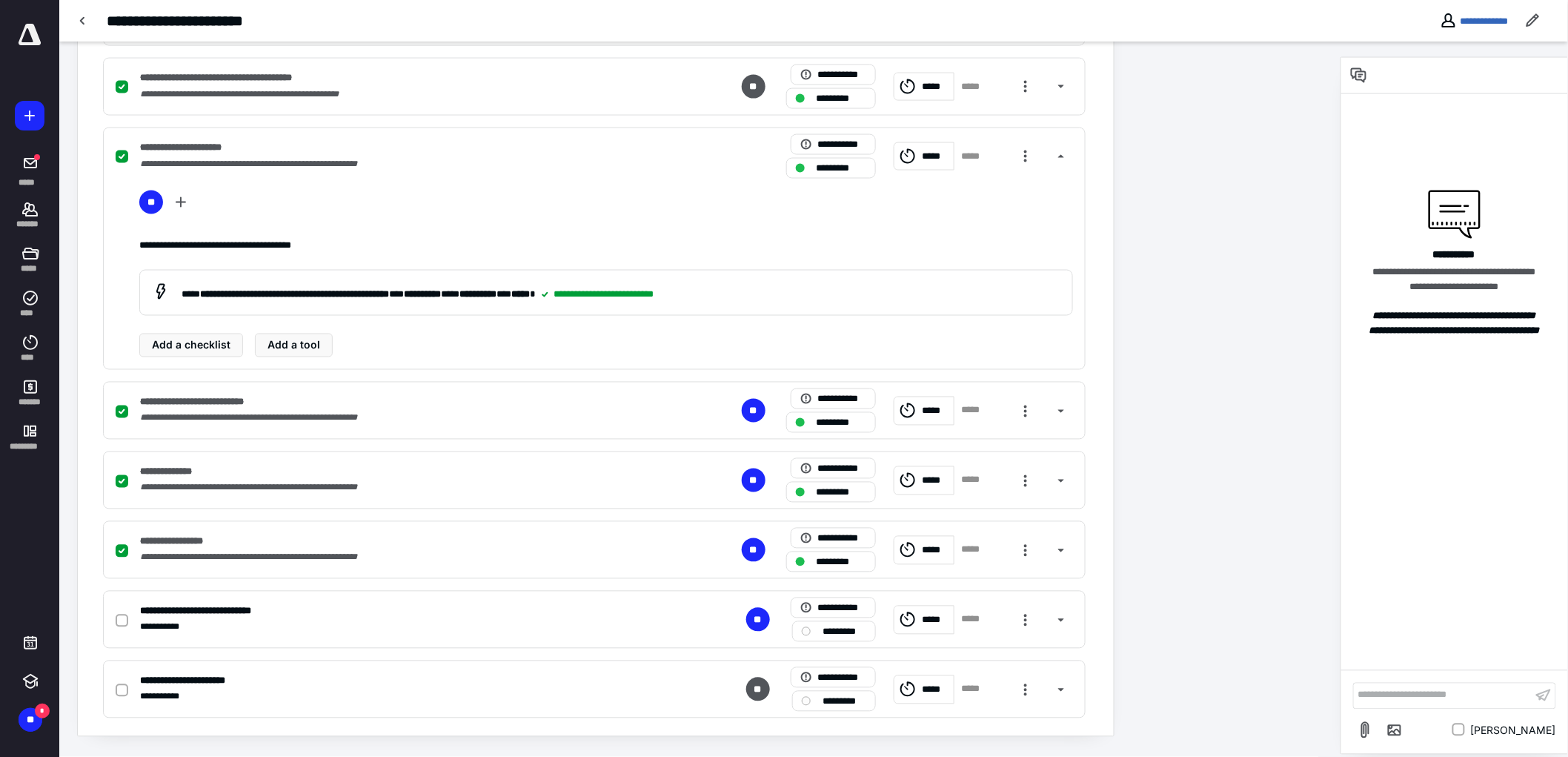 click at bounding box center [122, 621] 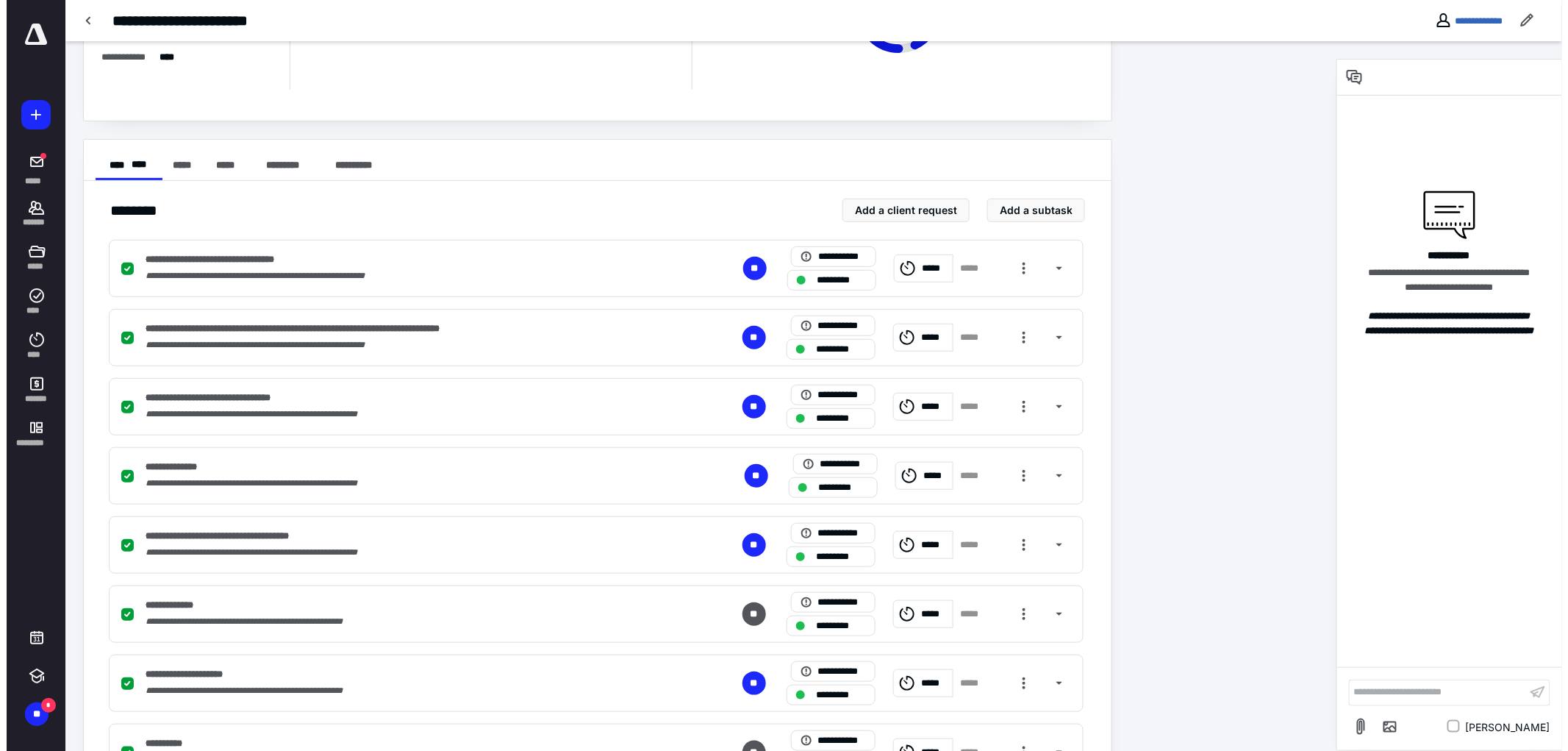 scroll, scrollTop: 0, scrollLeft: 0, axis: both 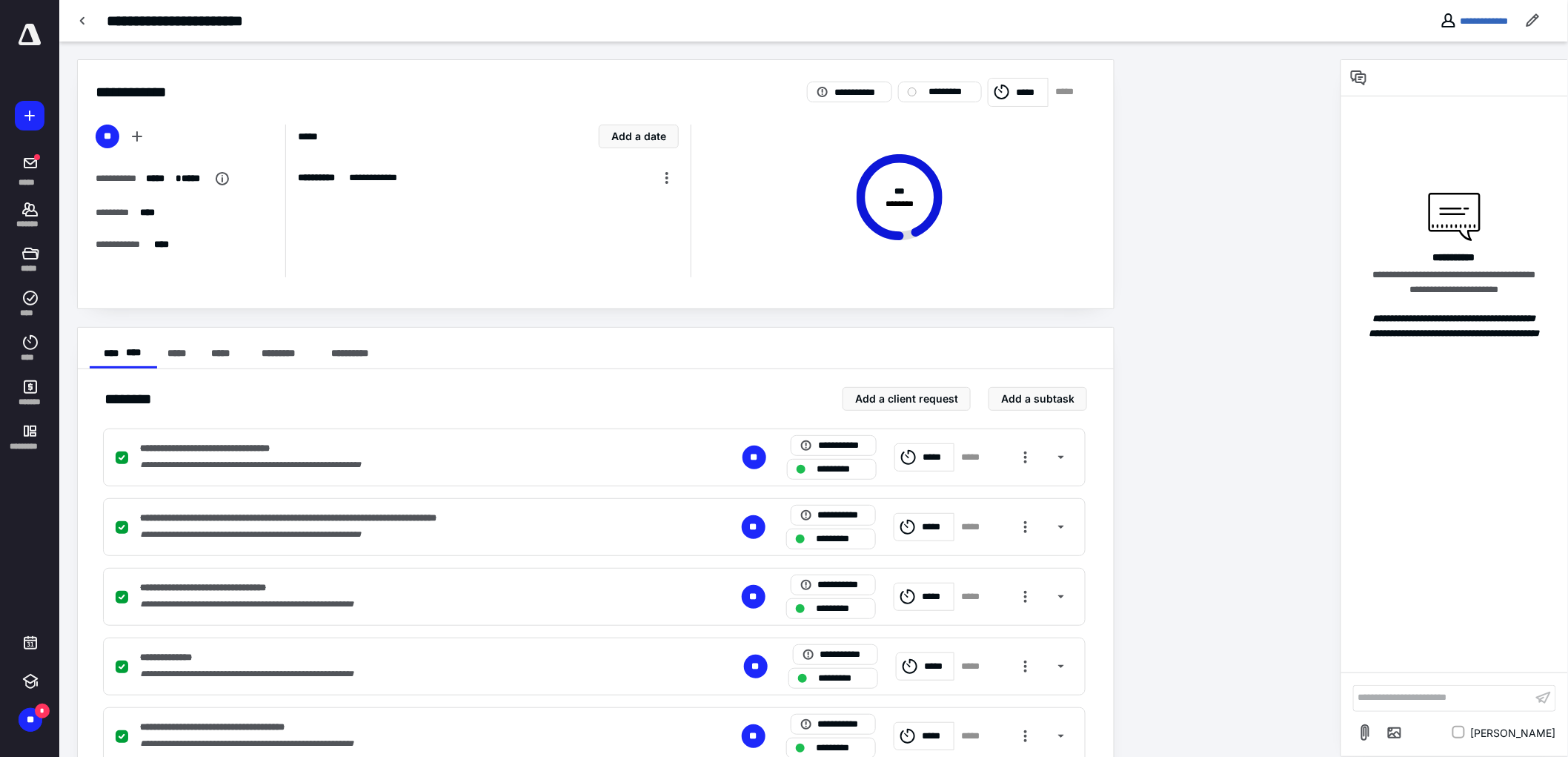 click on "**" at bounding box center [30, 720] 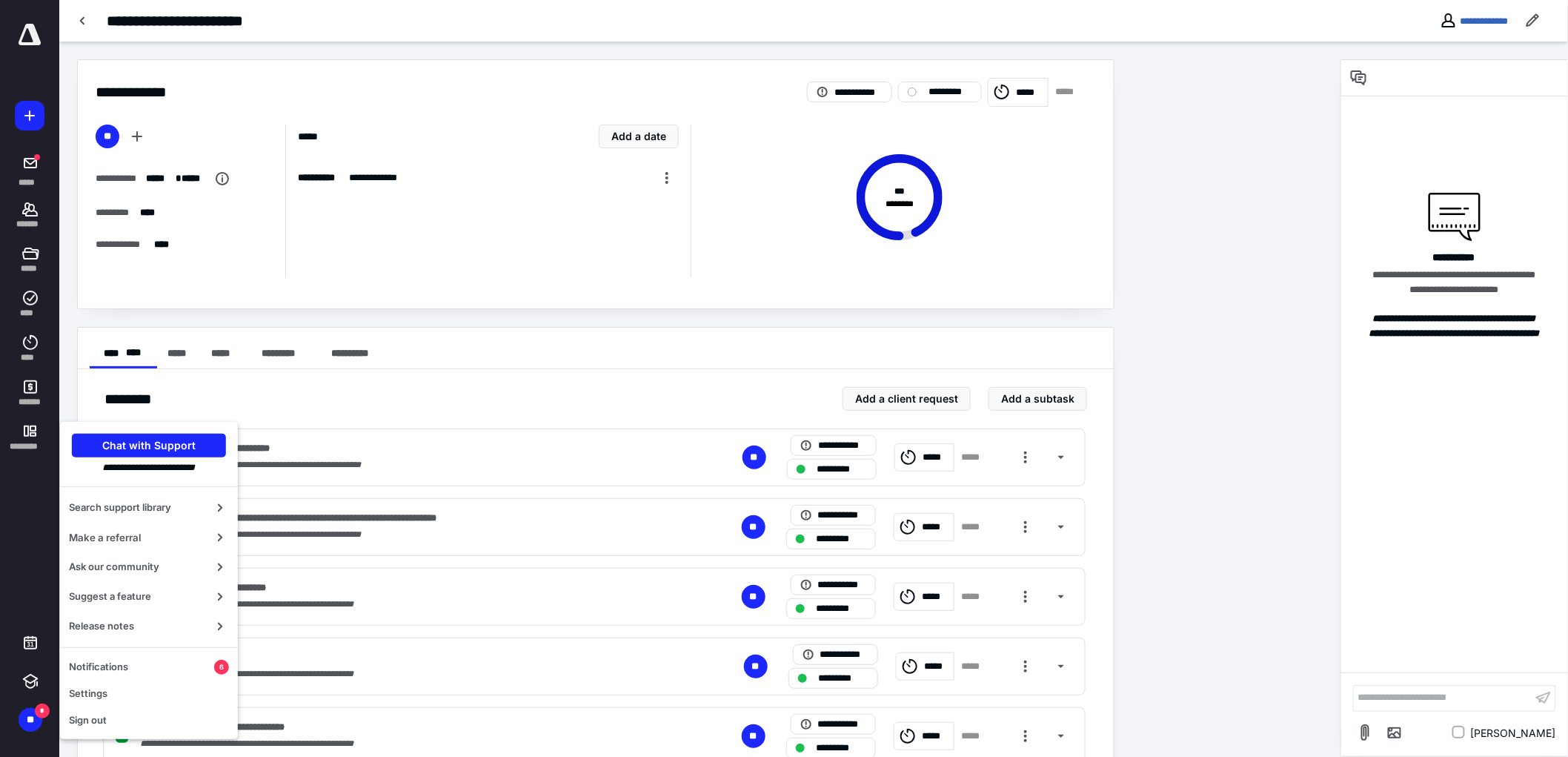 click on "Notifications" at bounding box center [142, 667] 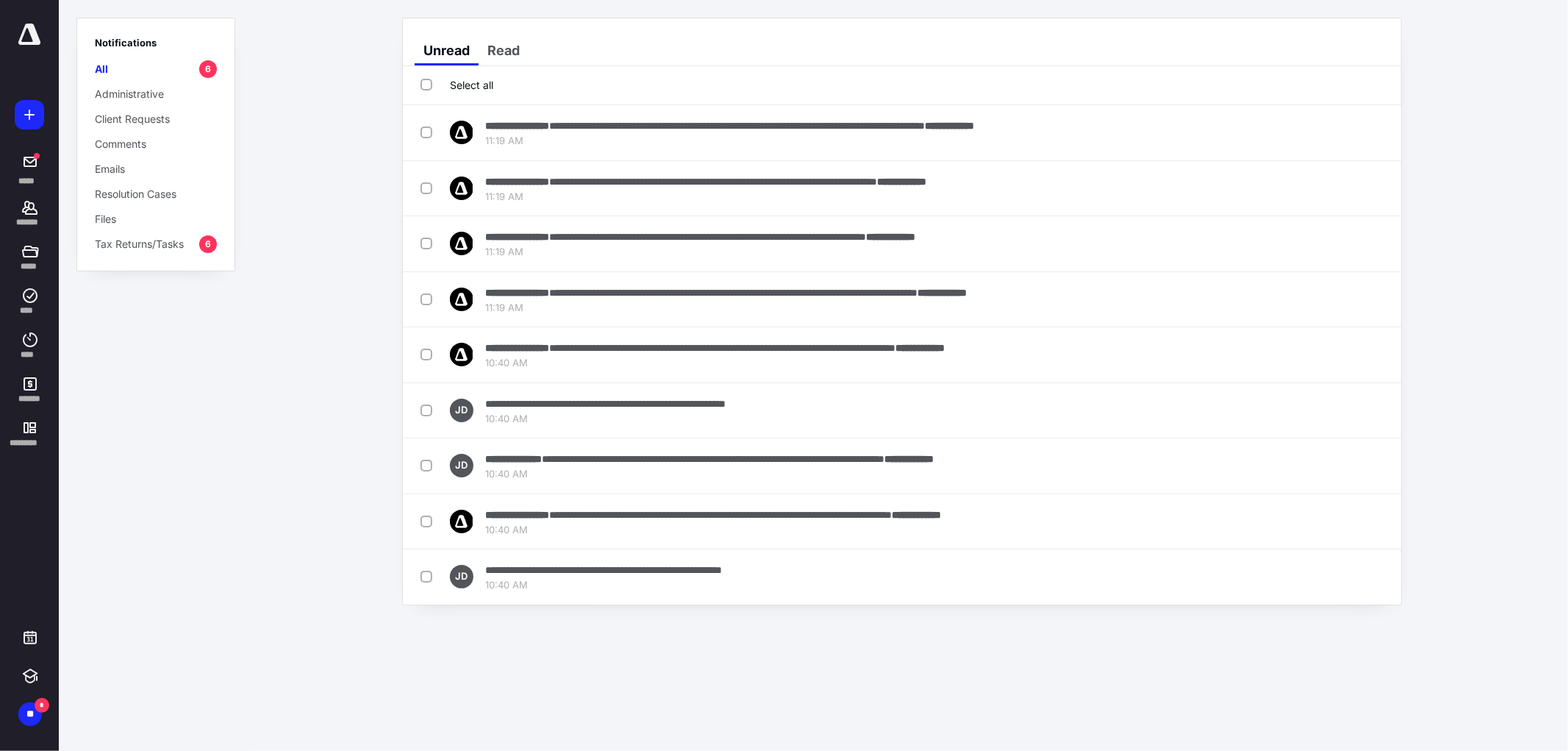 click on "Select all" at bounding box center (457, 85) 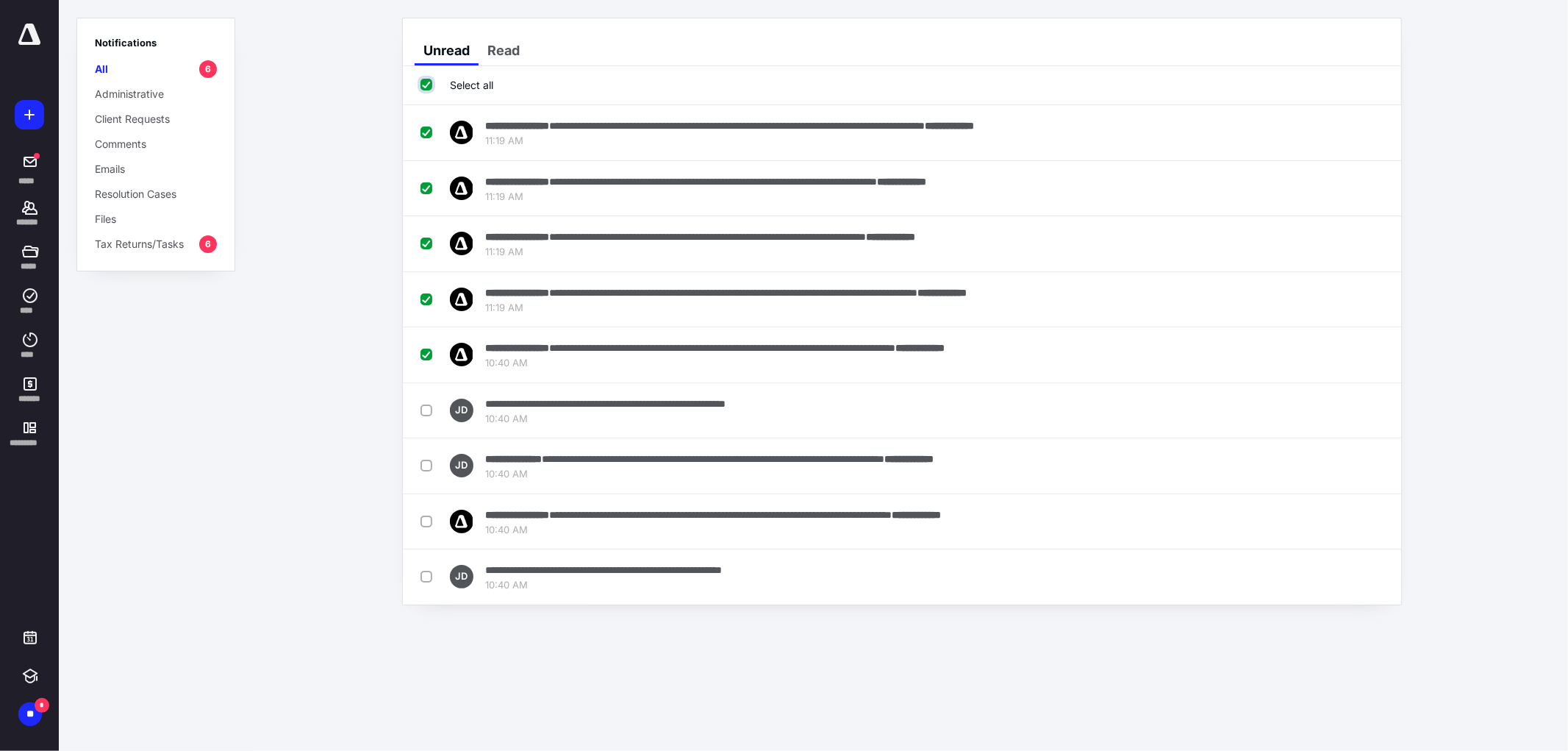 checkbox on "true" 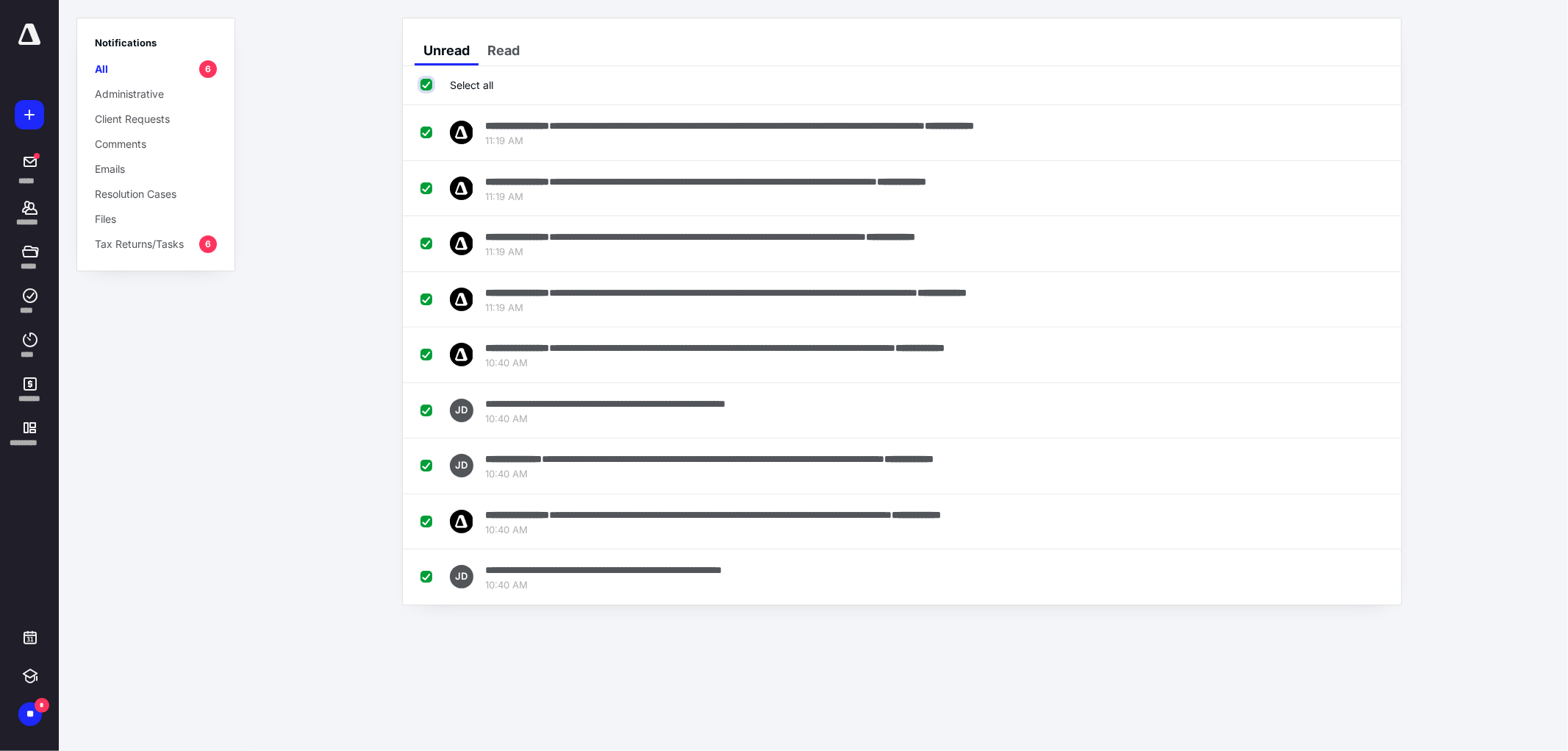 checkbox on "true" 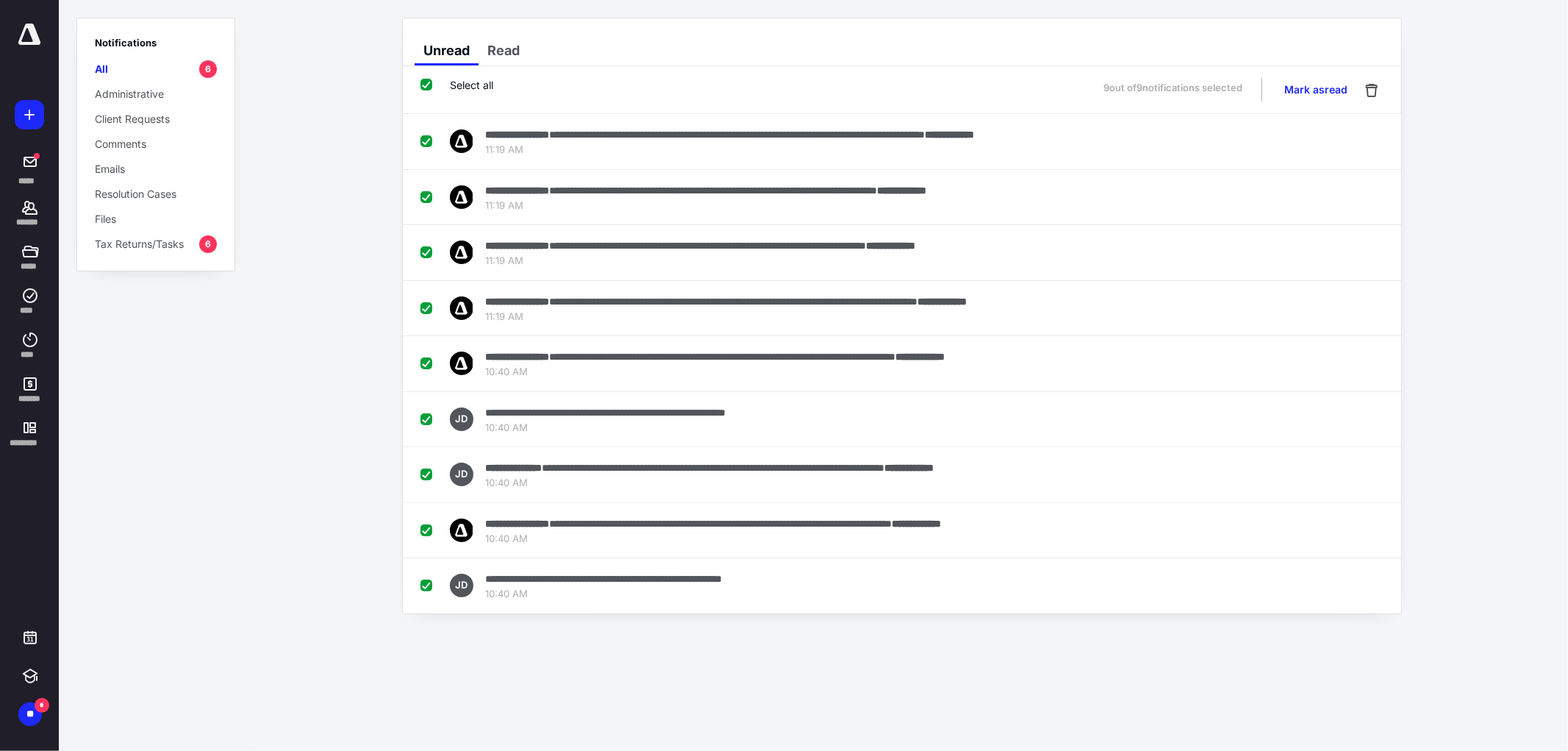 click on "Mark as  read" at bounding box center [1317, 90] 